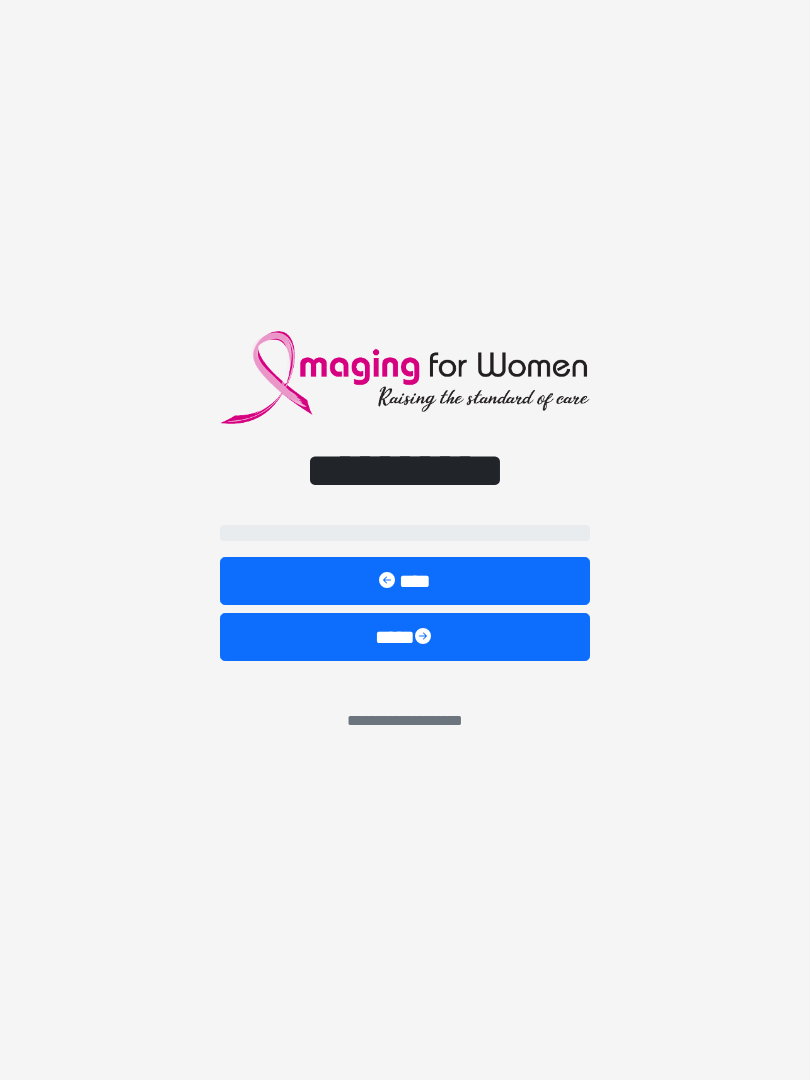 scroll, scrollTop: 0, scrollLeft: 0, axis: both 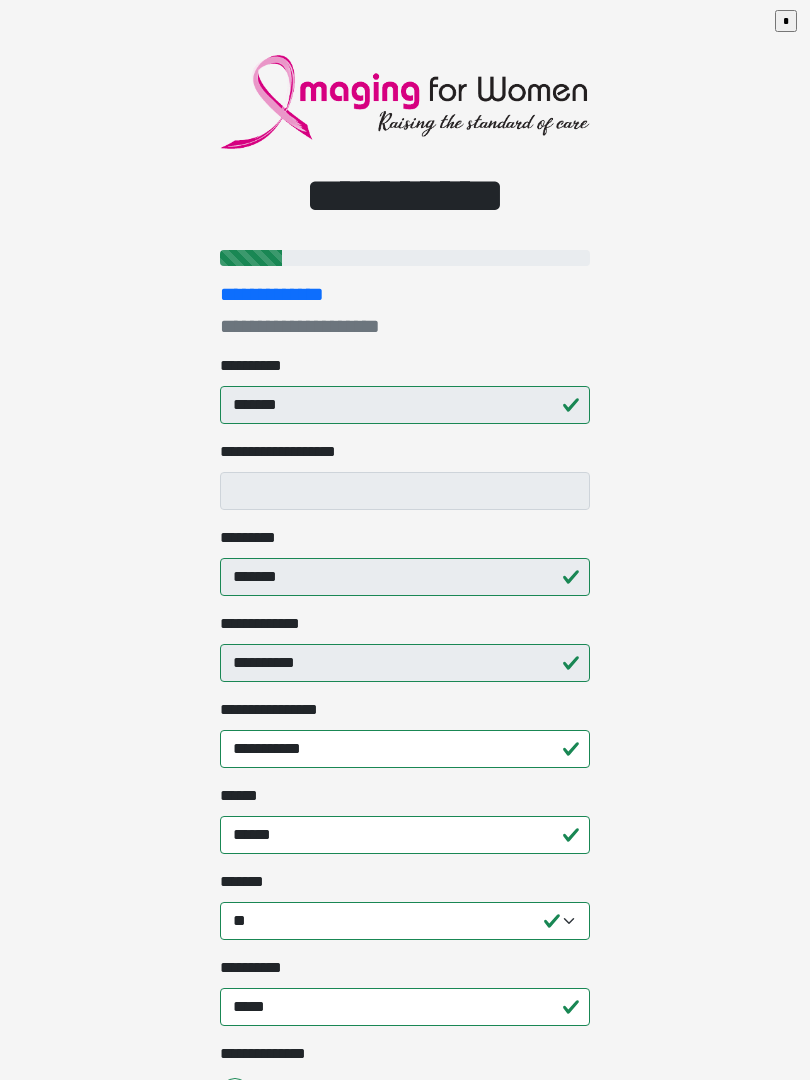 click on "**********" at bounding box center (405, 540) 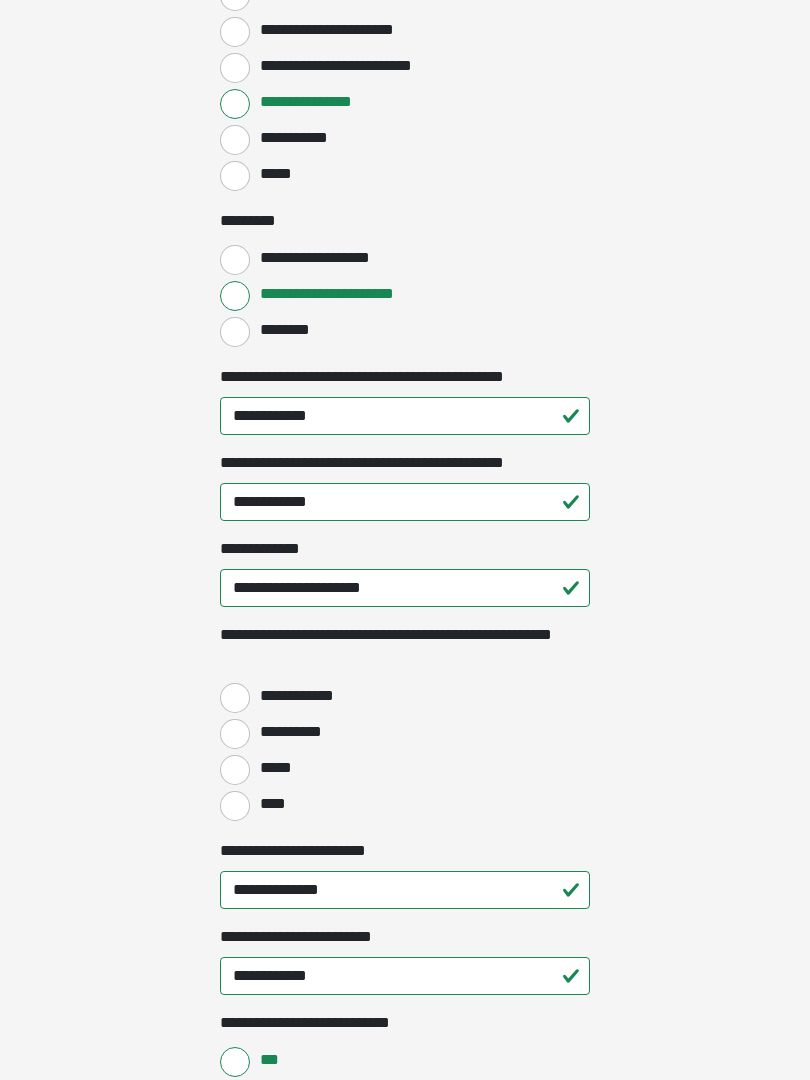 scroll, scrollTop: 2153, scrollLeft: 0, axis: vertical 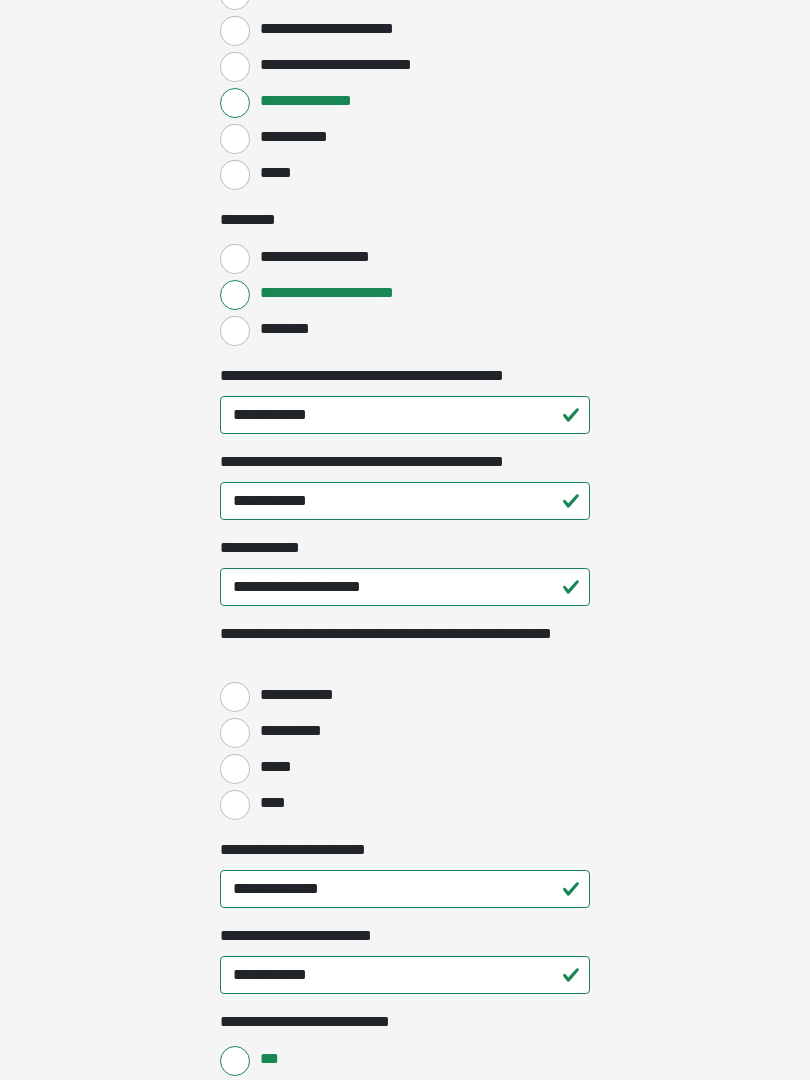 click on "**********" at bounding box center (235, 698) 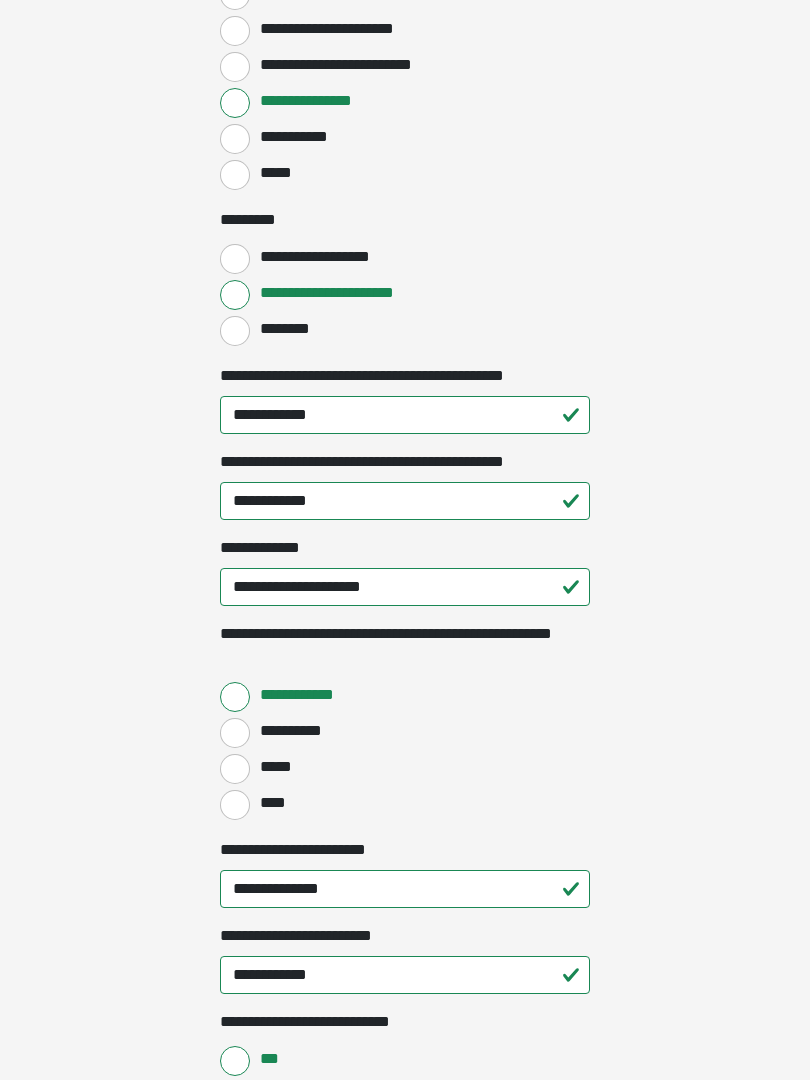 scroll, scrollTop: 2154, scrollLeft: 0, axis: vertical 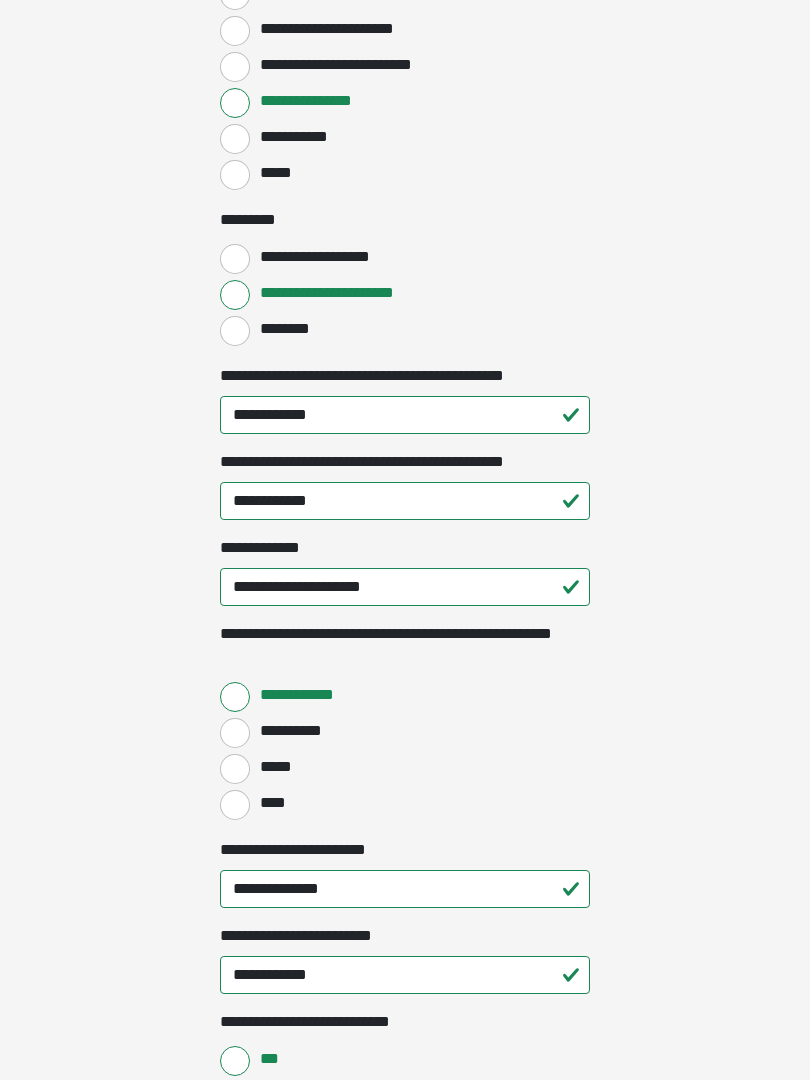 click on "*****" at bounding box center [274, 767] 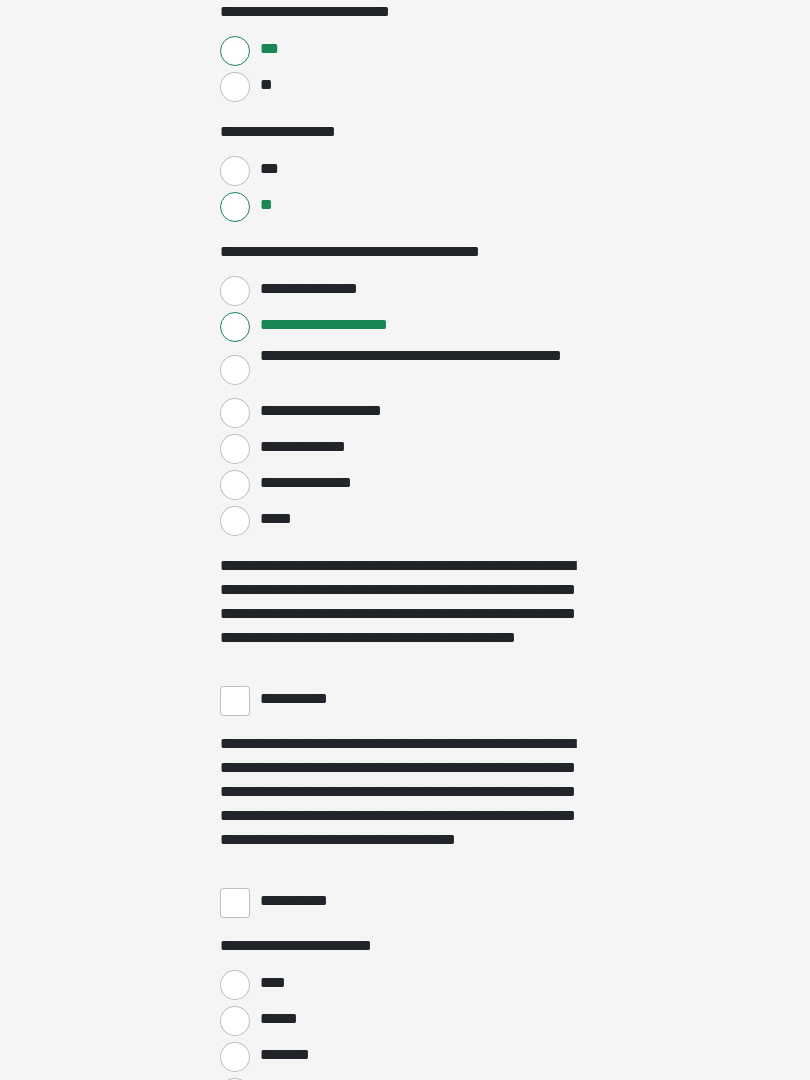 scroll, scrollTop: 3165, scrollLeft: 0, axis: vertical 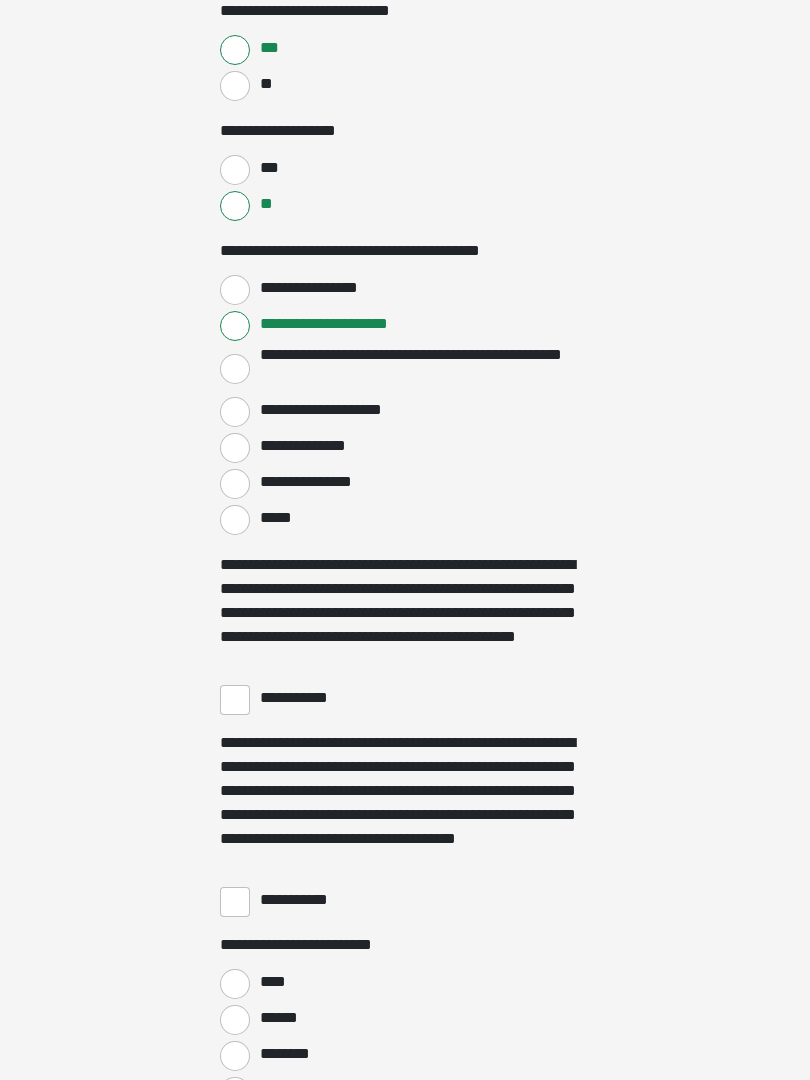 click on "**********" at bounding box center (235, 700) 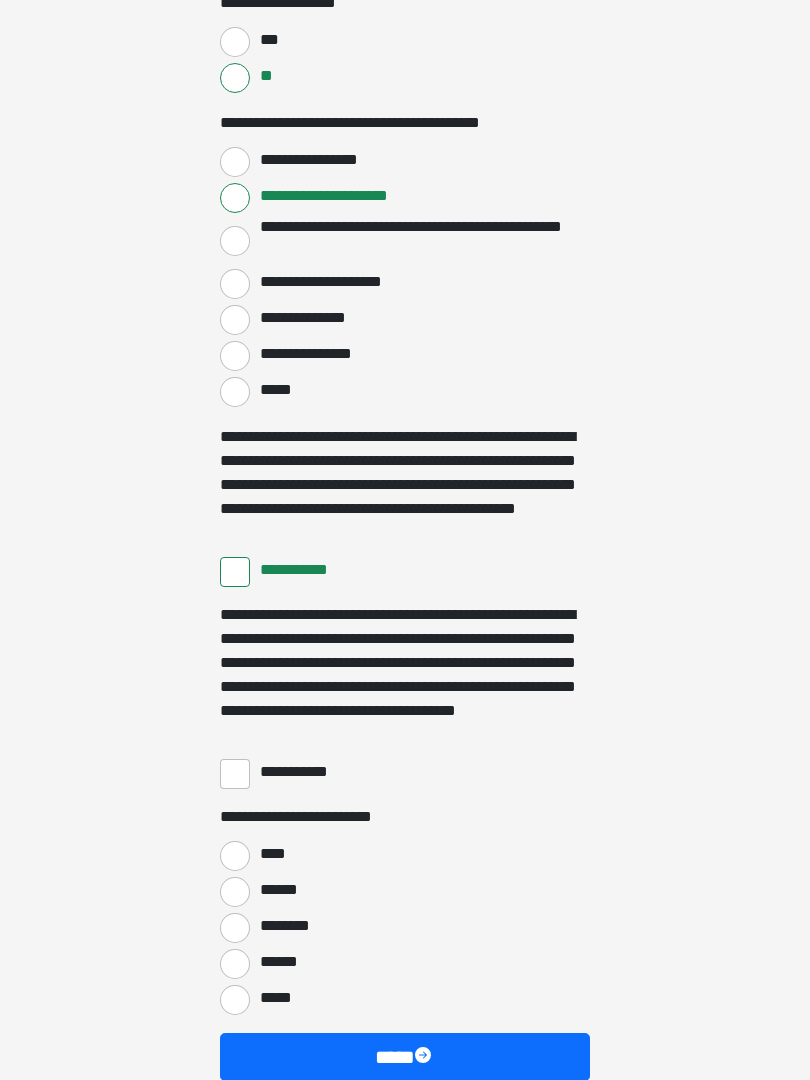 scroll, scrollTop: 3308, scrollLeft: 0, axis: vertical 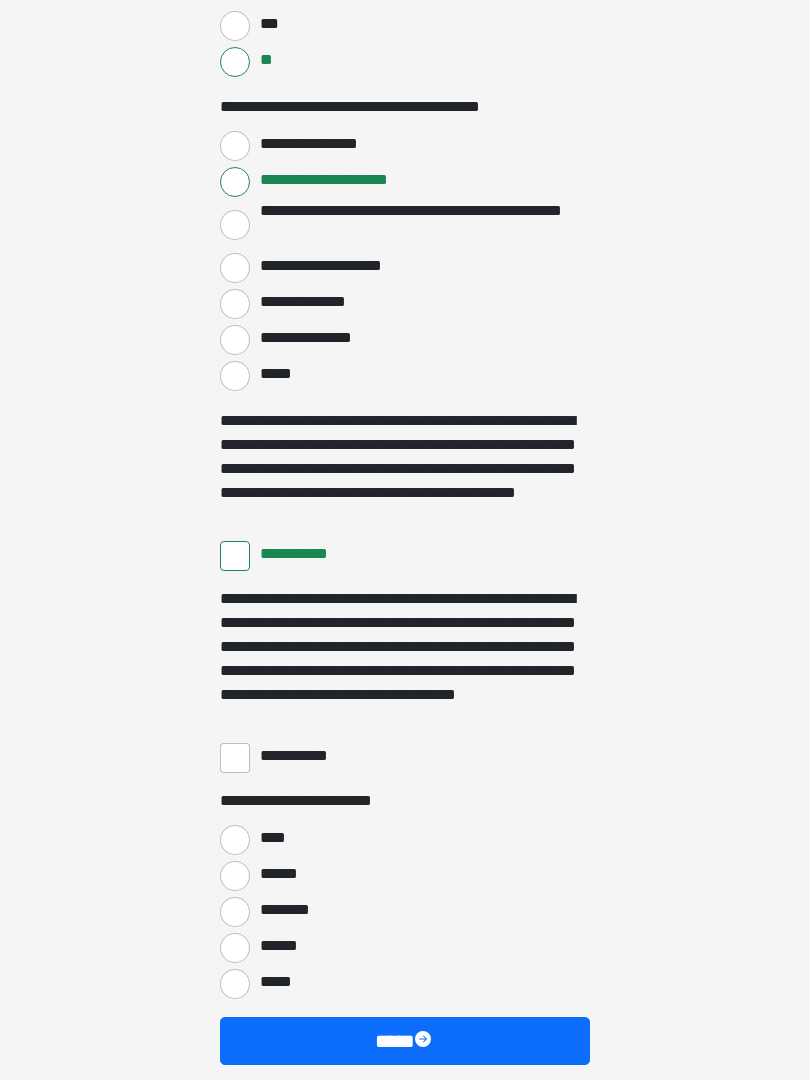 click on "**********" at bounding box center [235, 759] 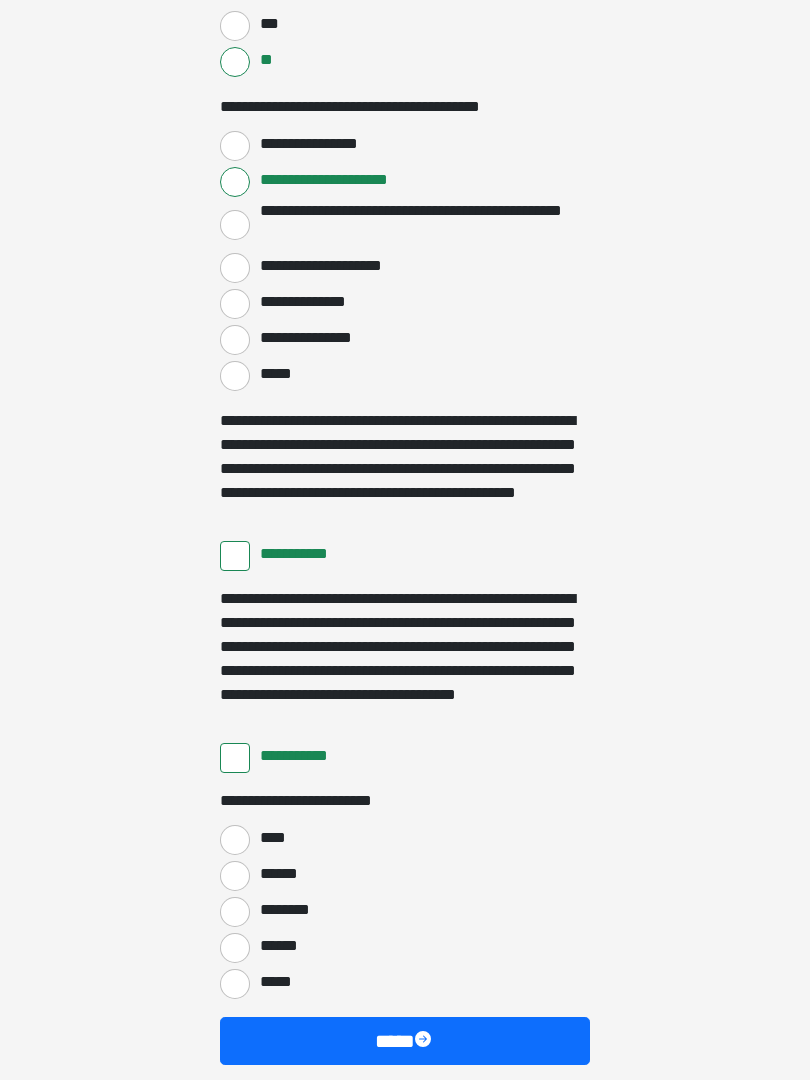 scroll, scrollTop: 3309, scrollLeft: 0, axis: vertical 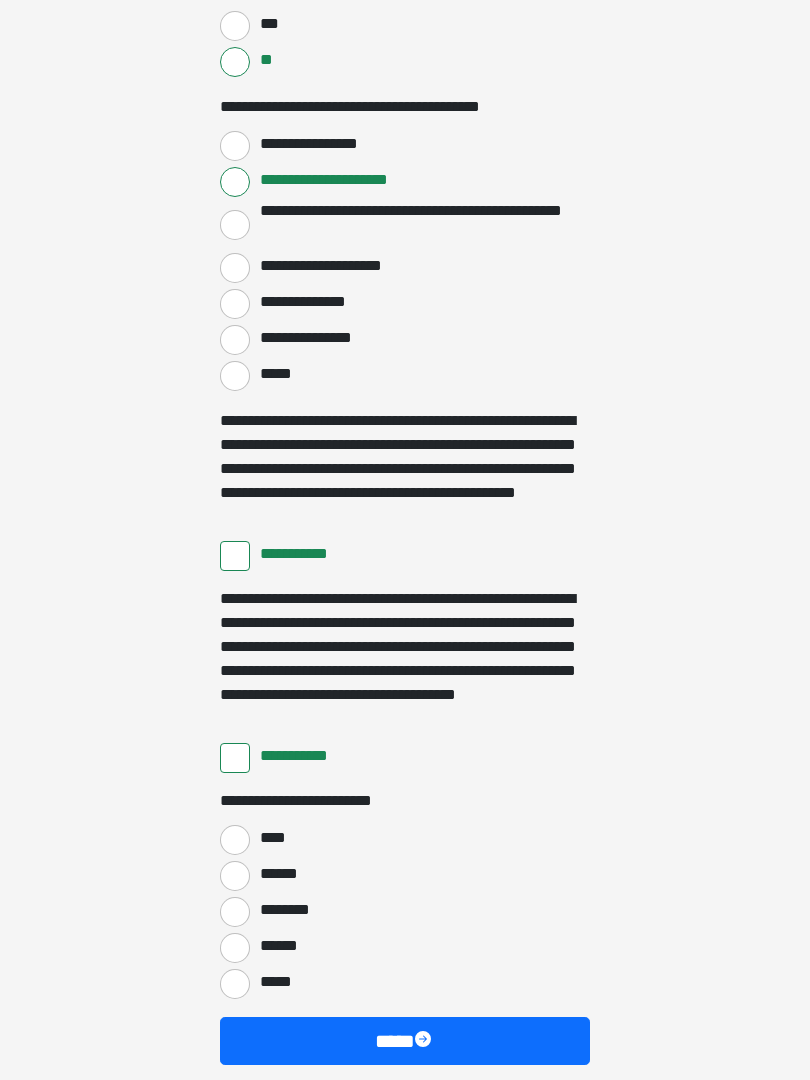 click on "****" at bounding box center (235, 840) 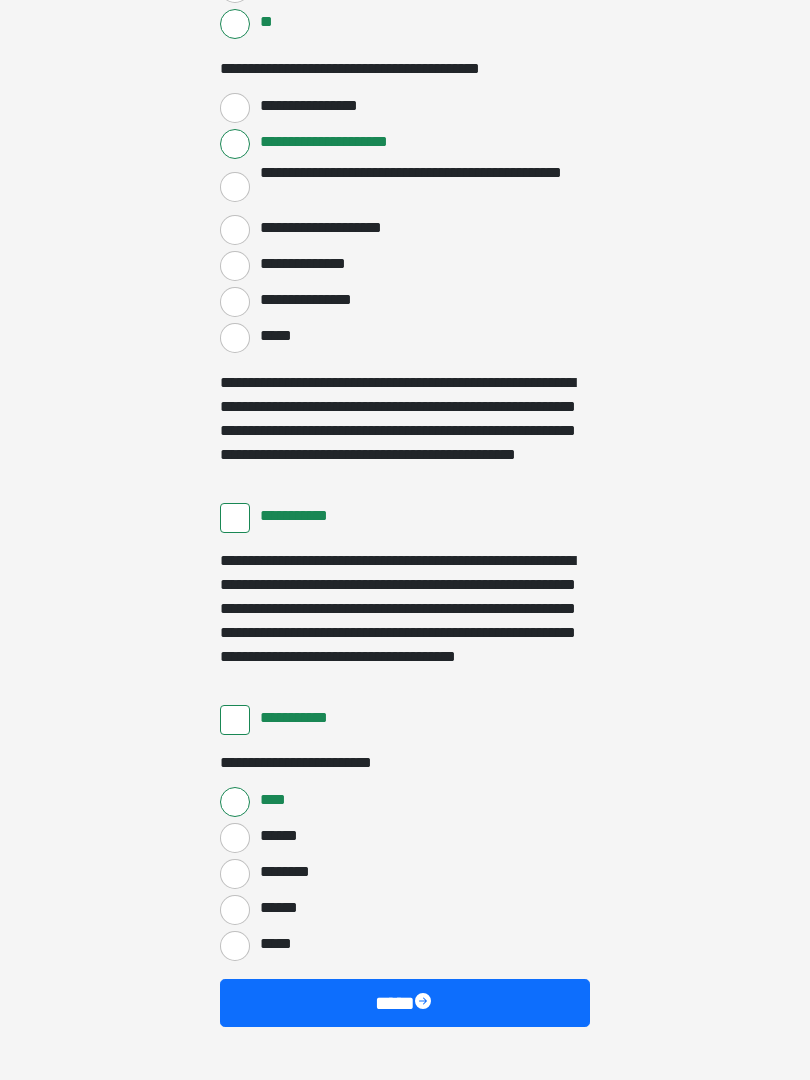 scroll, scrollTop: 3397, scrollLeft: 0, axis: vertical 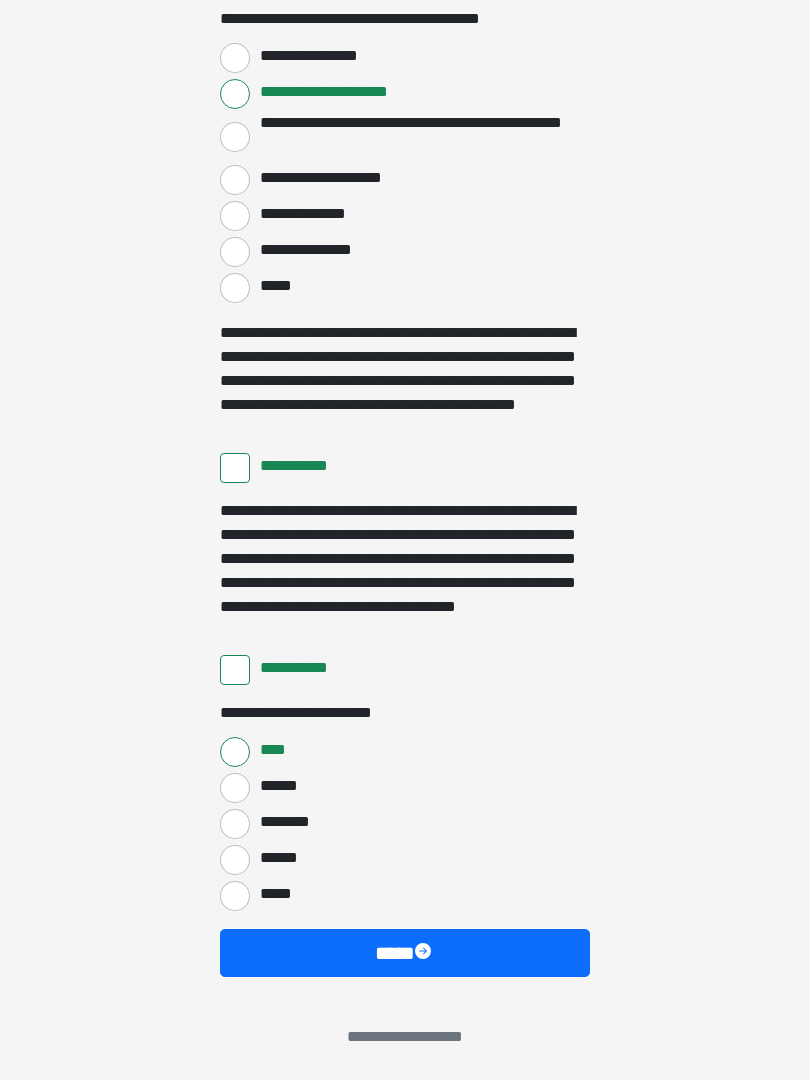 click at bounding box center (425, 953) 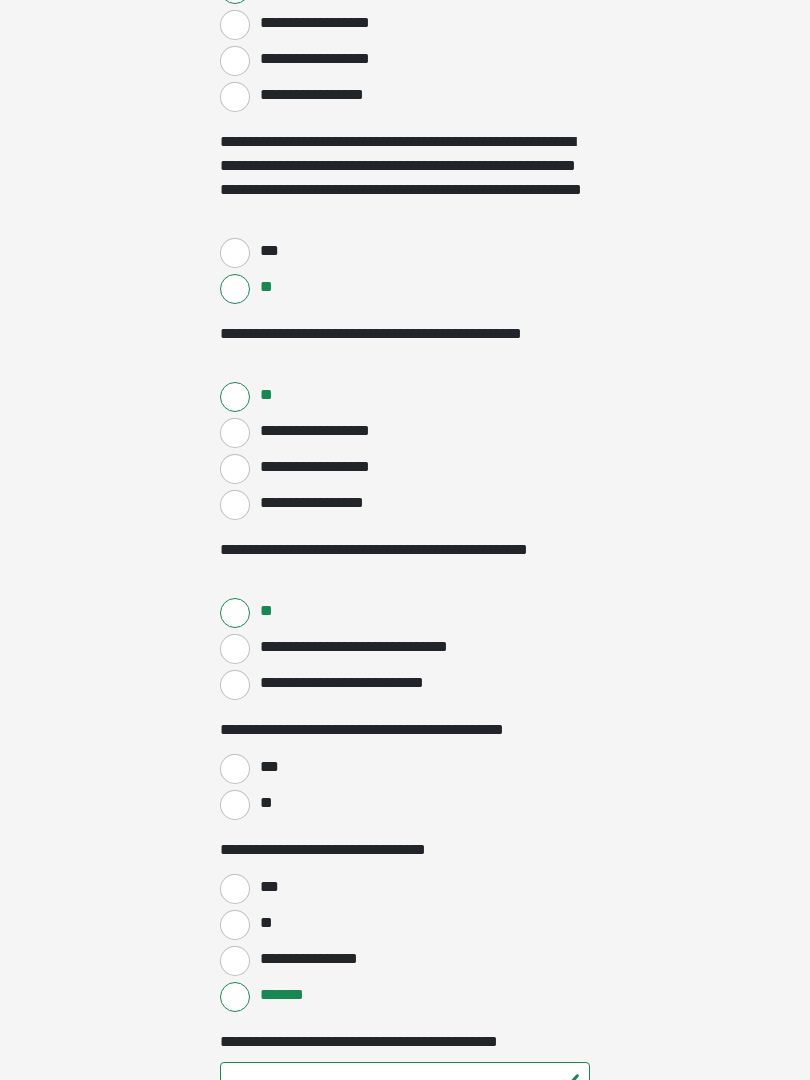 scroll, scrollTop: 560, scrollLeft: 0, axis: vertical 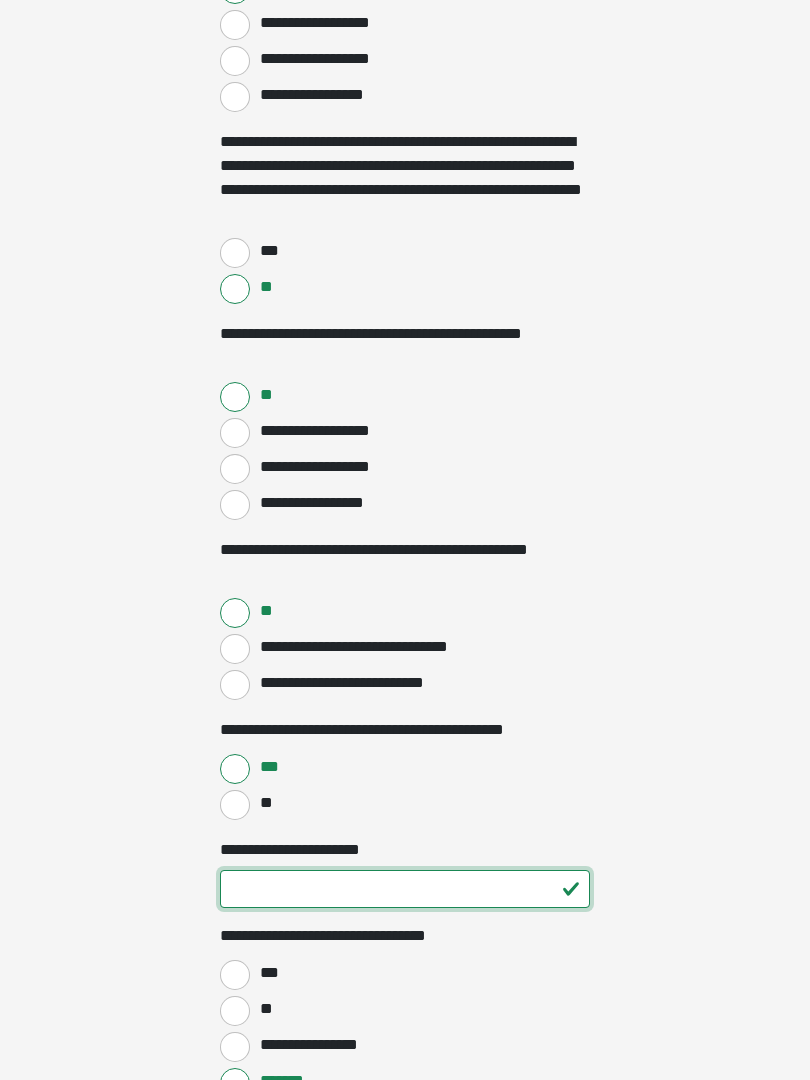 click on "**********" at bounding box center (405, 889) 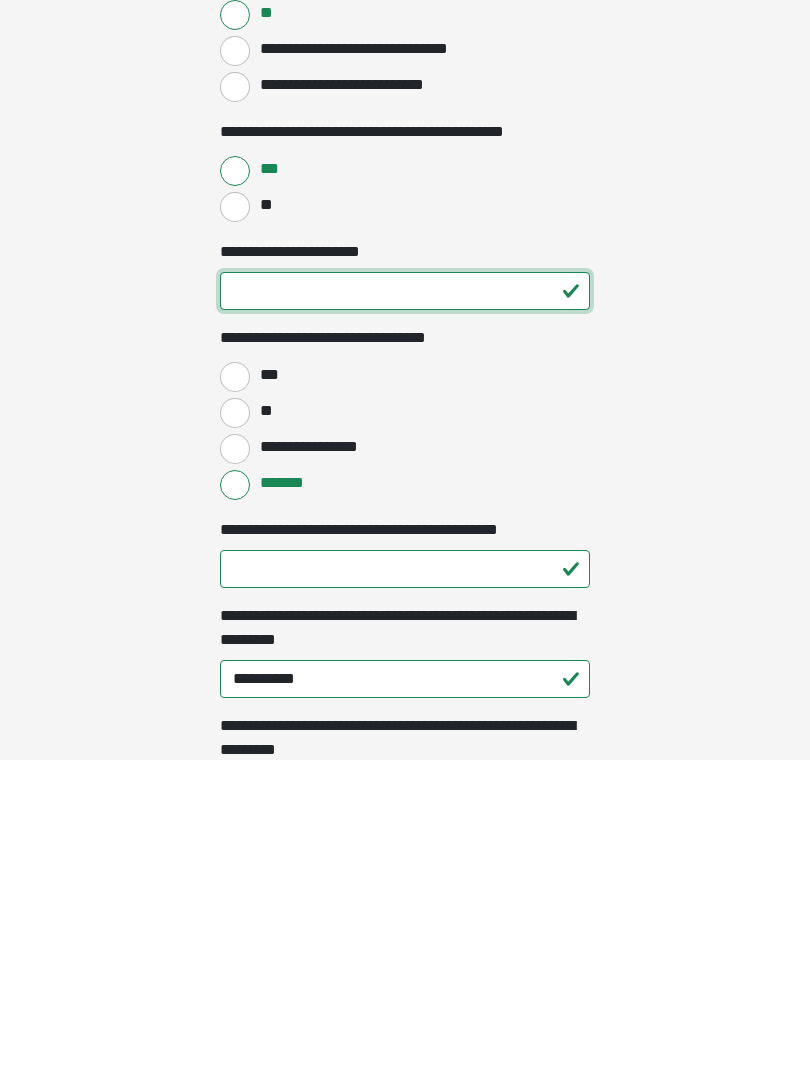 scroll, scrollTop: 858, scrollLeft: 0, axis: vertical 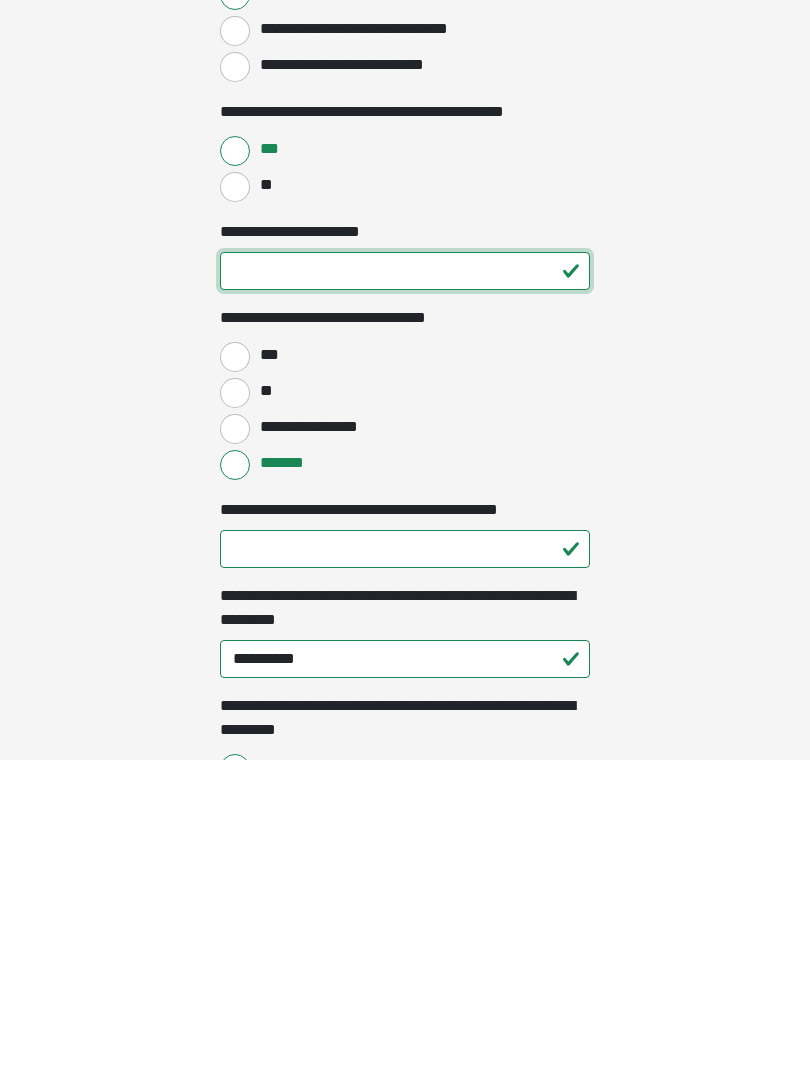 type on "**" 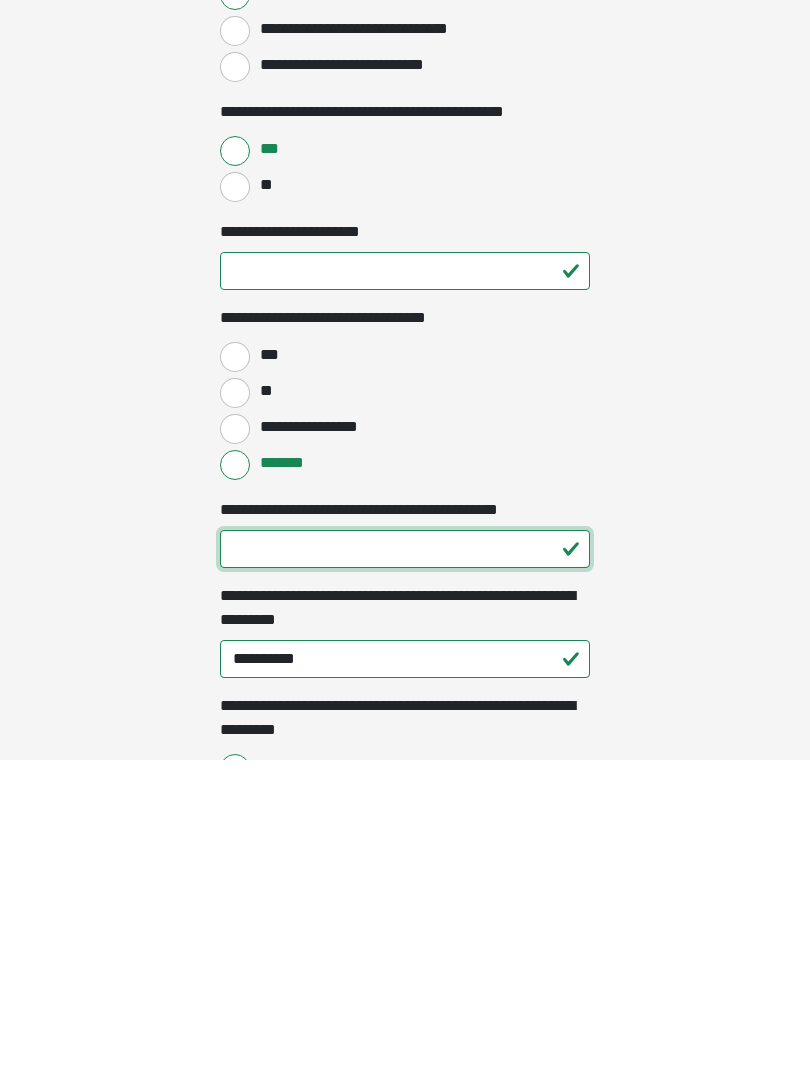 click on "**********" at bounding box center [405, 869] 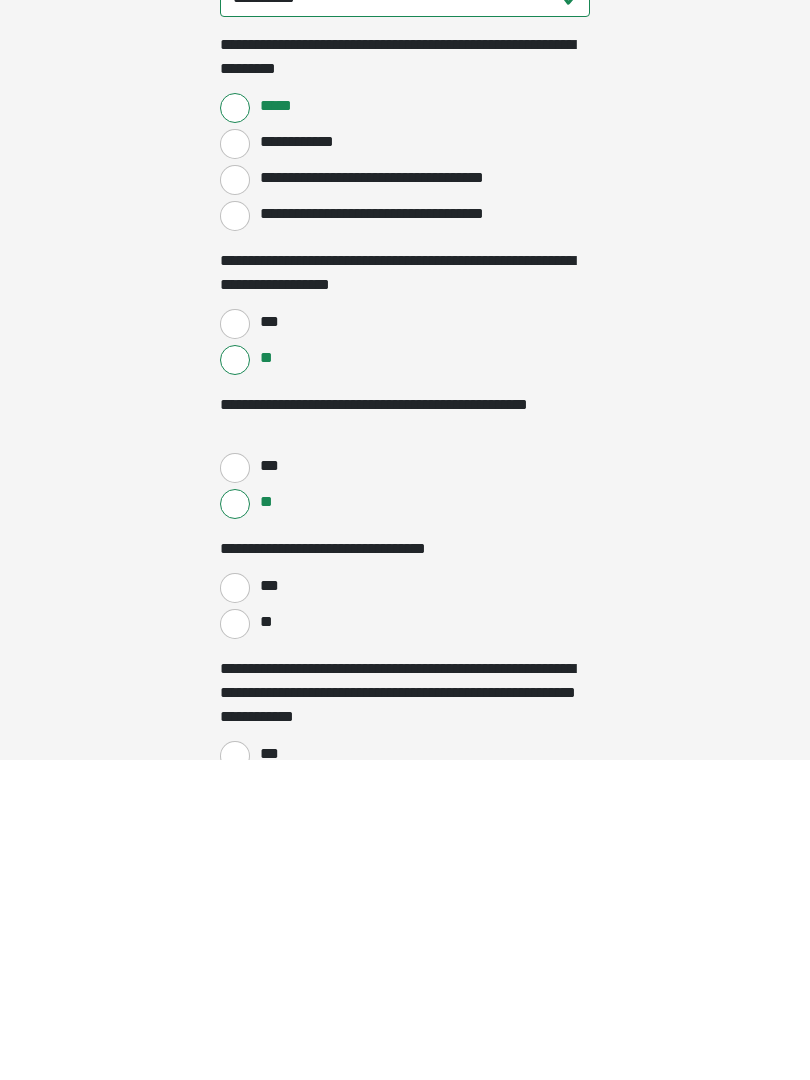 scroll, scrollTop: 1522, scrollLeft: 0, axis: vertical 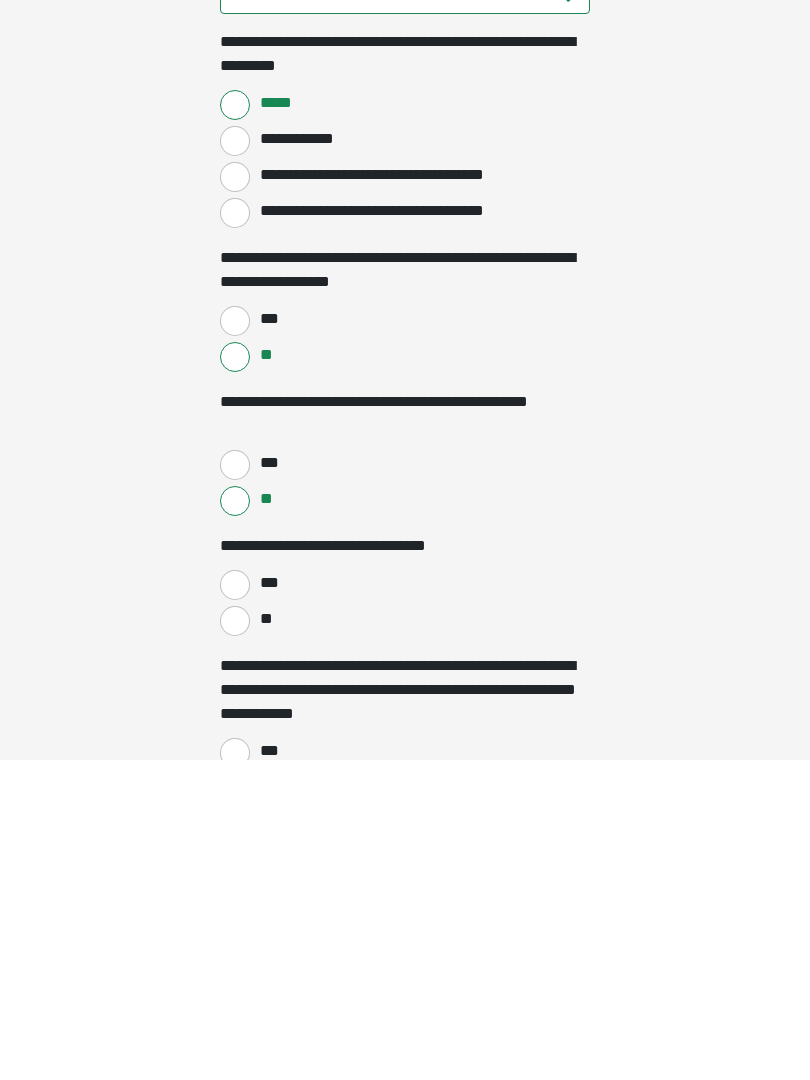 type on "*" 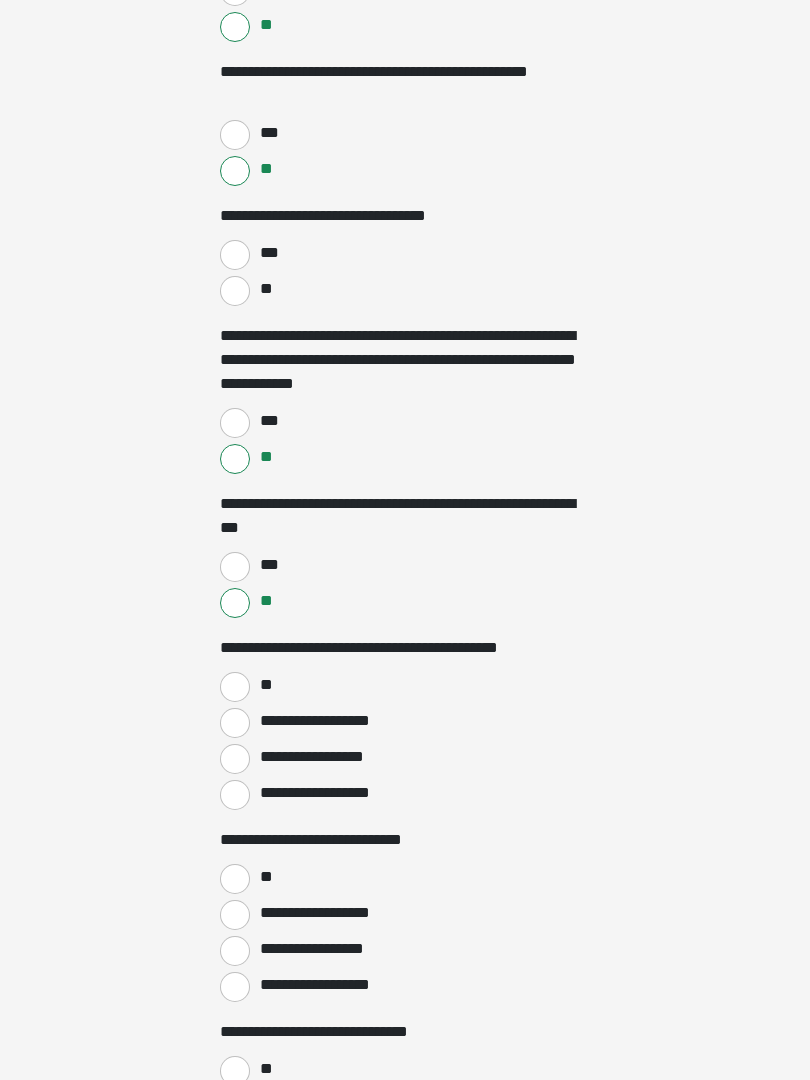 scroll, scrollTop: 2173, scrollLeft: 0, axis: vertical 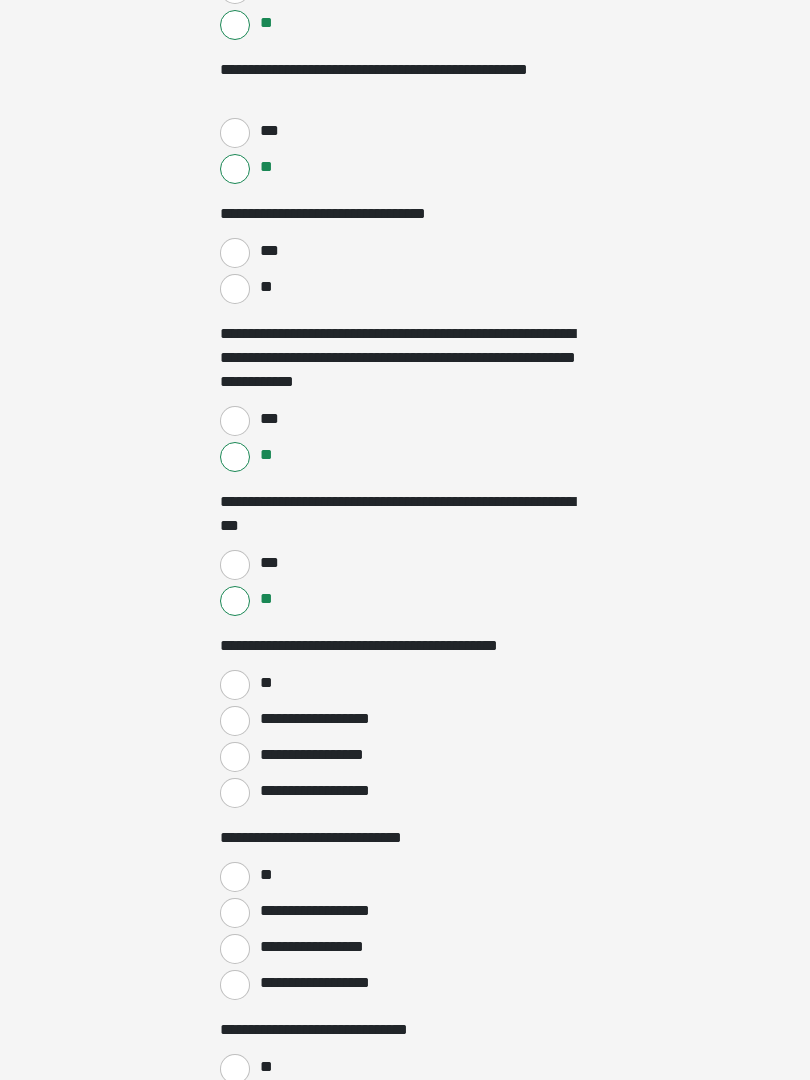 click on "**" at bounding box center (235, 686) 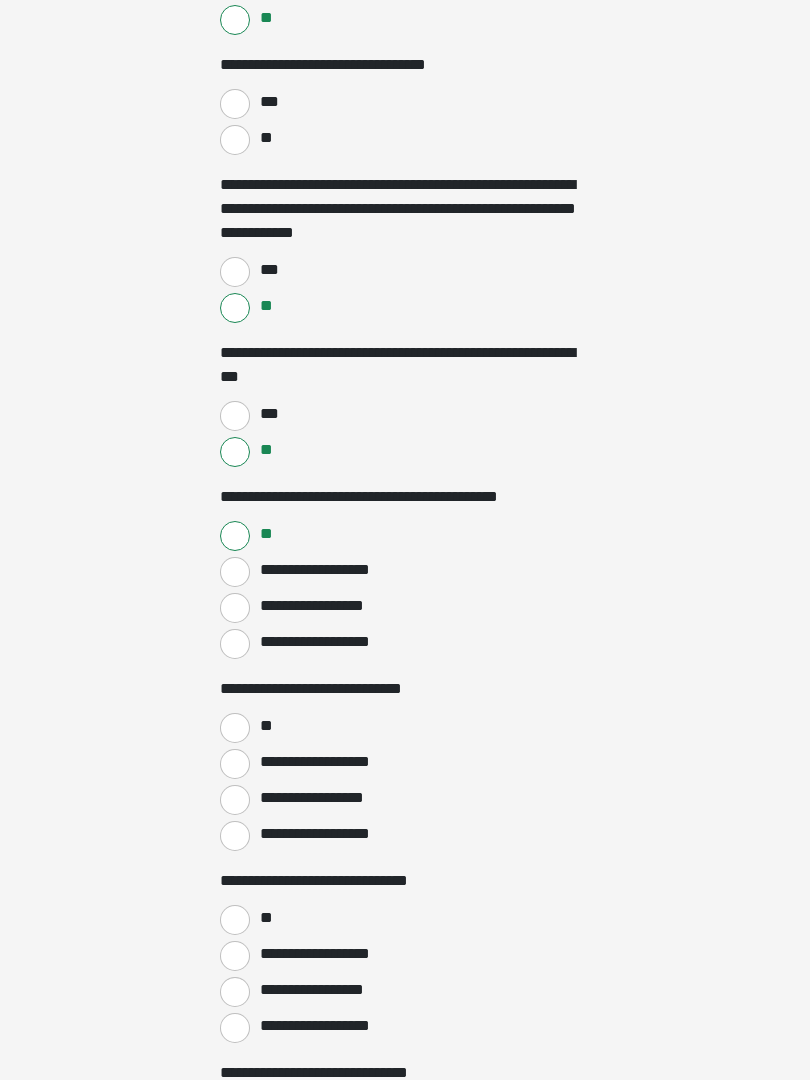 scroll, scrollTop: 2323, scrollLeft: 0, axis: vertical 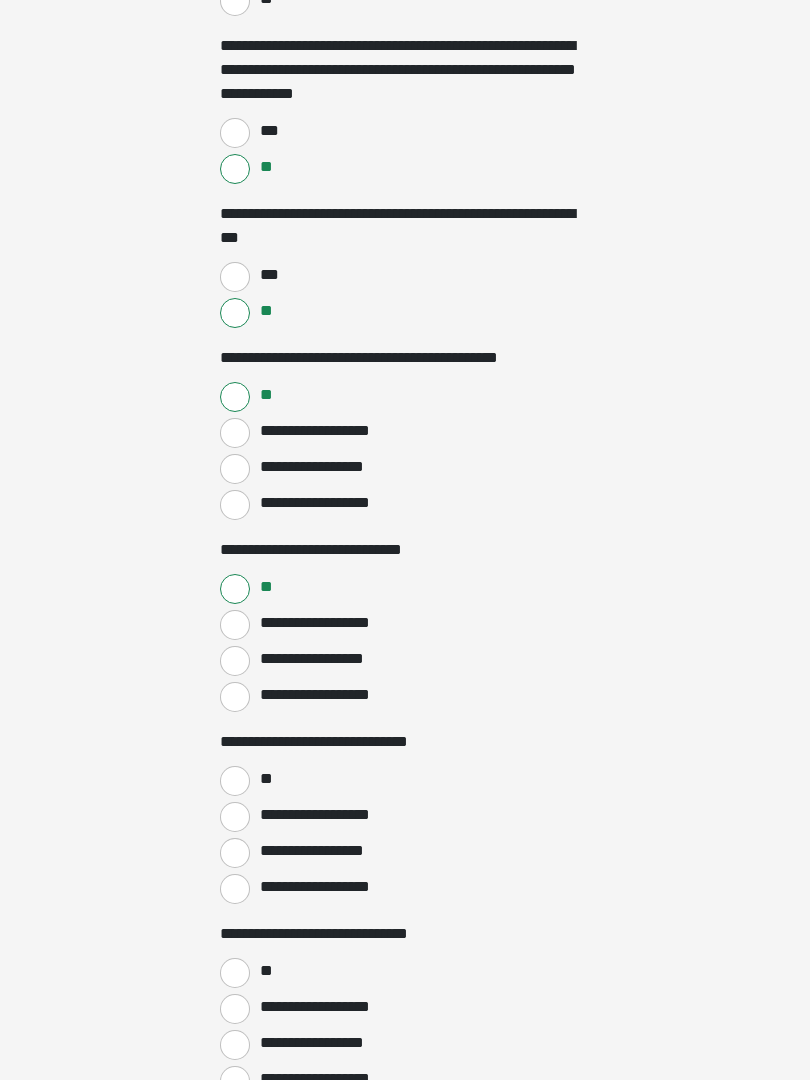 click on "**" at bounding box center [235, 781] 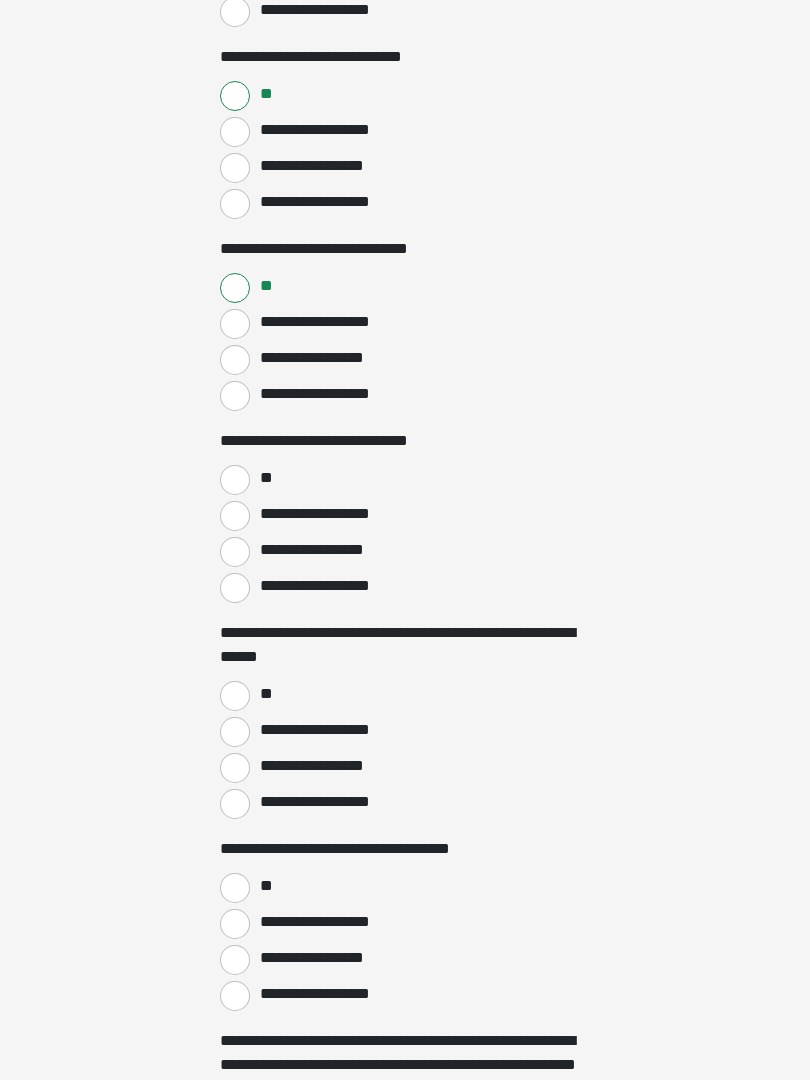 scroll, scrollTop: 2967, scrollLeft: 0, axis: vertical 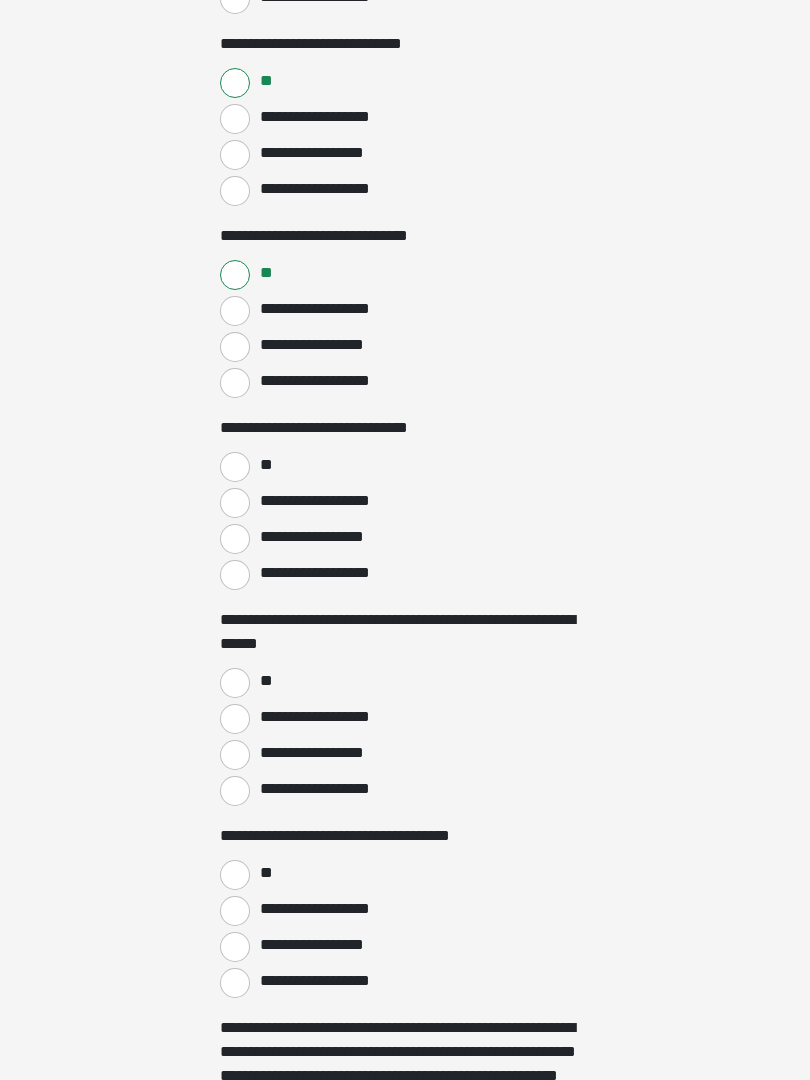 click on "**********" at bounding box center (235, 756) 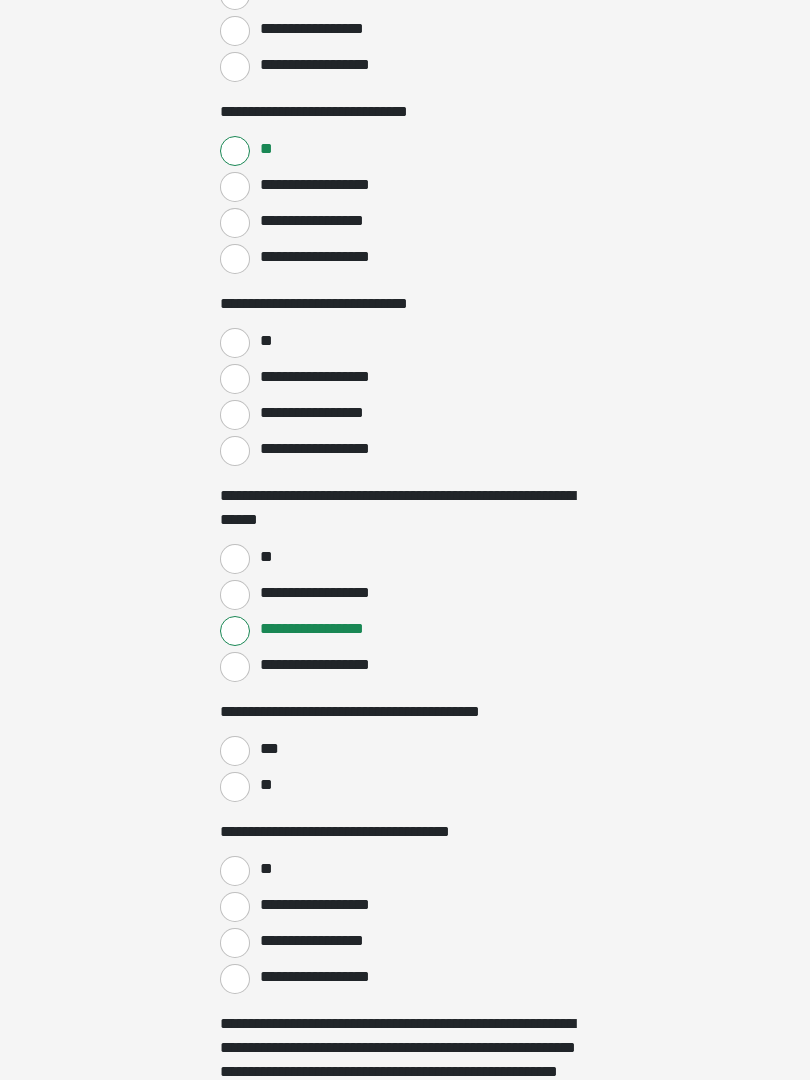 scroll, scrollTop: 3092, scrollLeft: 0, axis: vertical 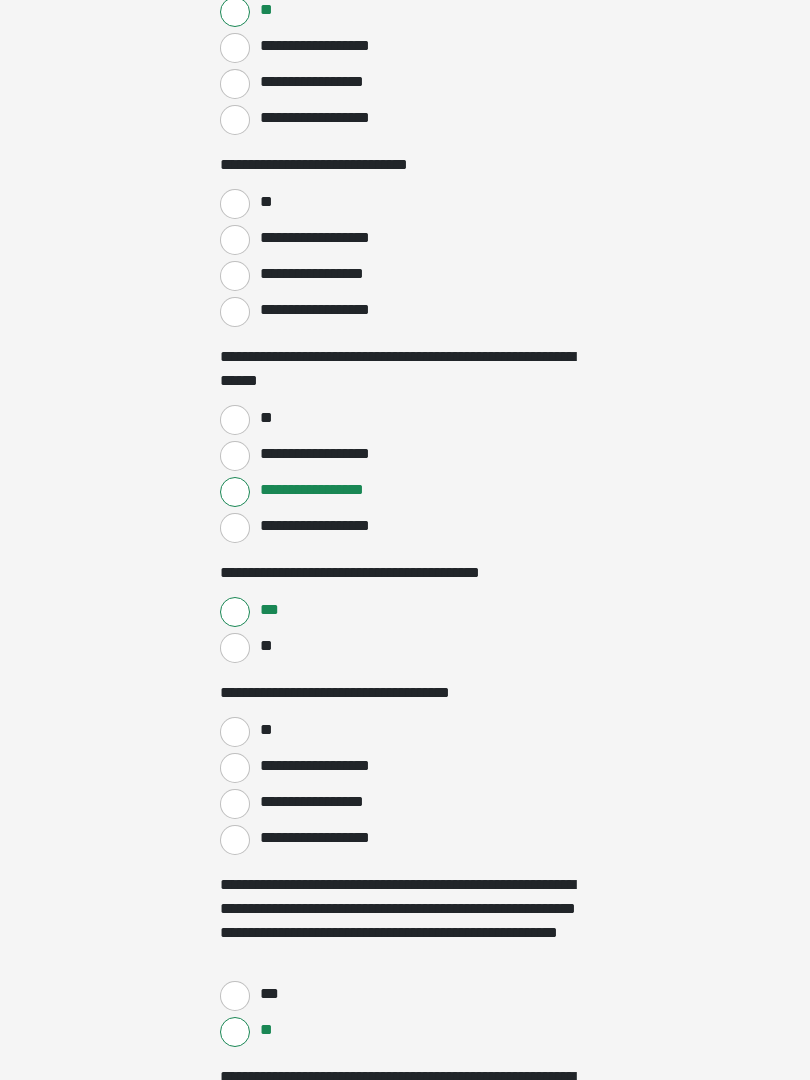 click on "**" at bounding box center (235, 732) 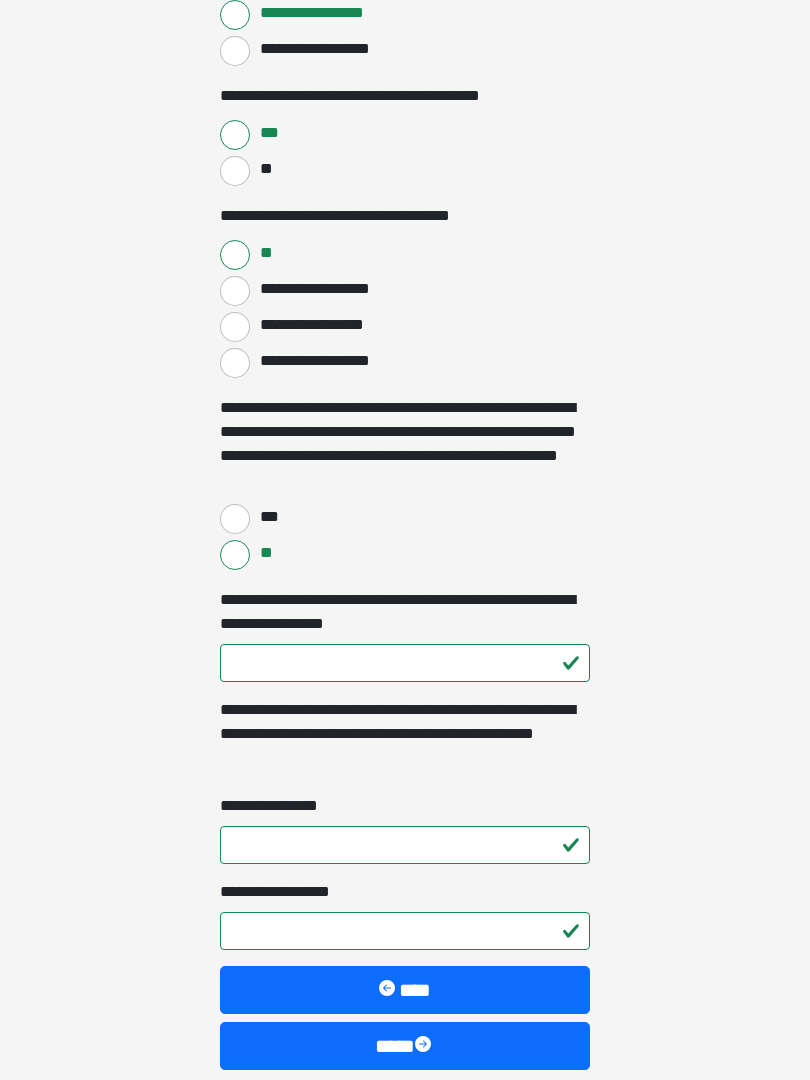 scroll, scrollTop: 3708, scrollLeft: 0, axis: vertical 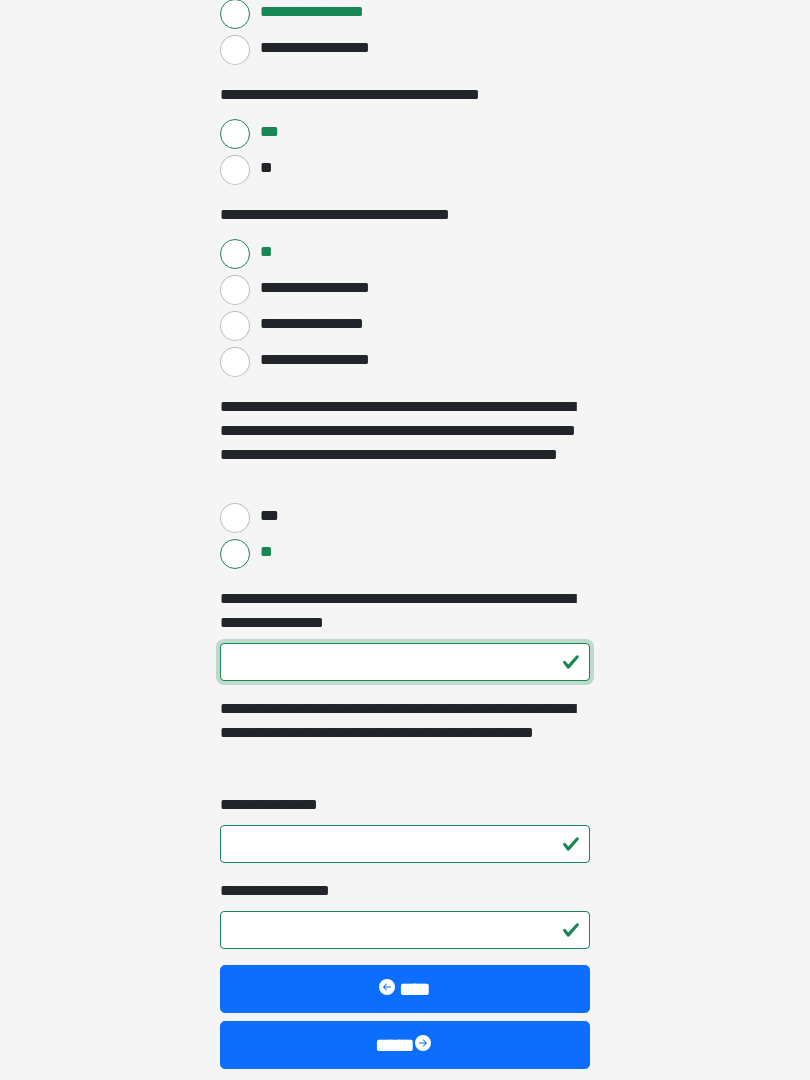 click on "**********" at bounding box center [405, 663] 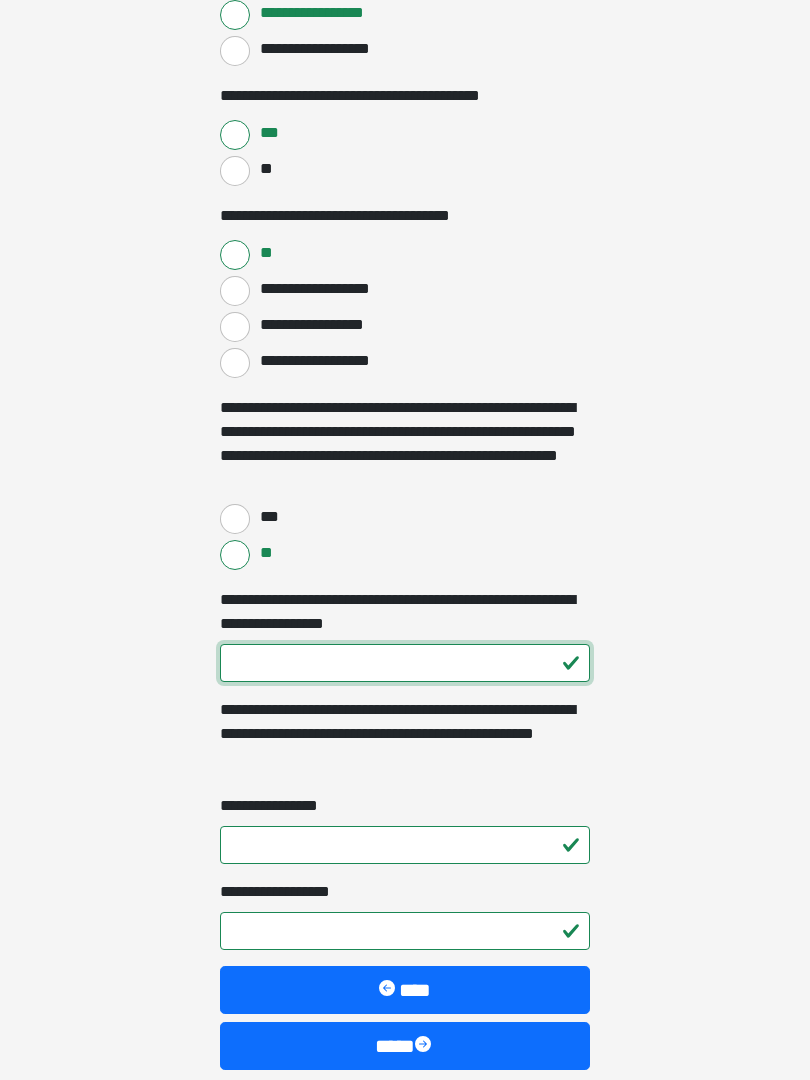 type on "***" 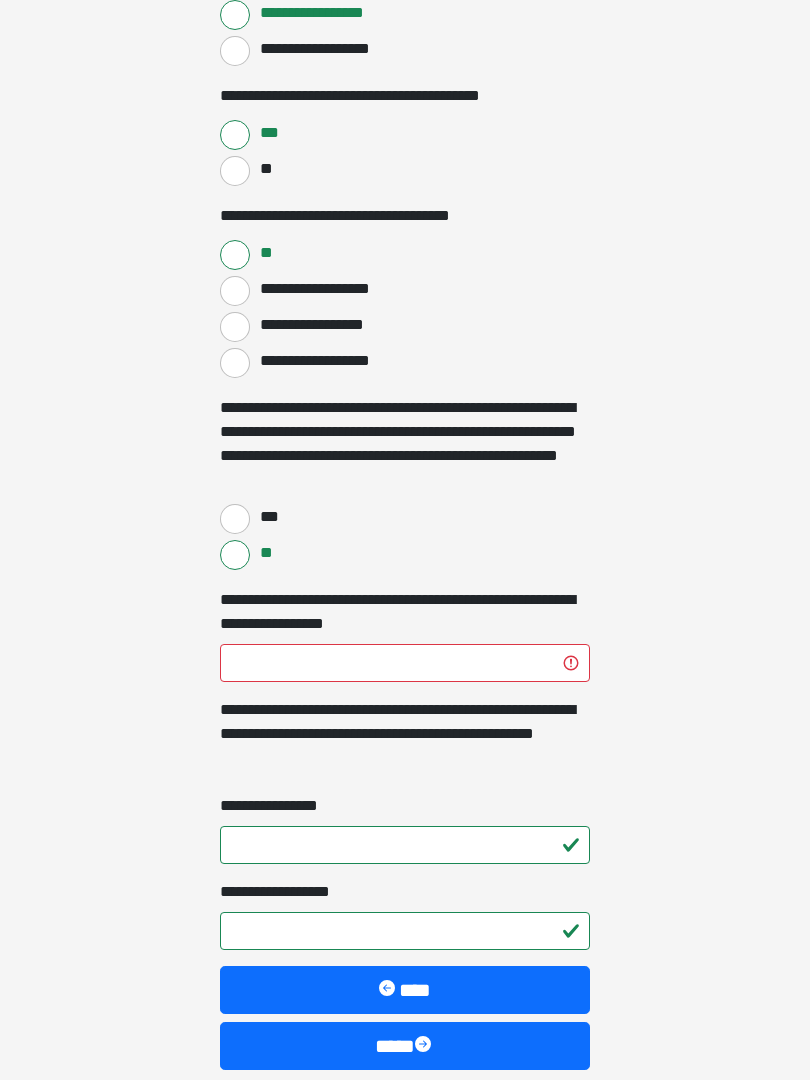 click on "**********" at bounding box center [405, -3168] 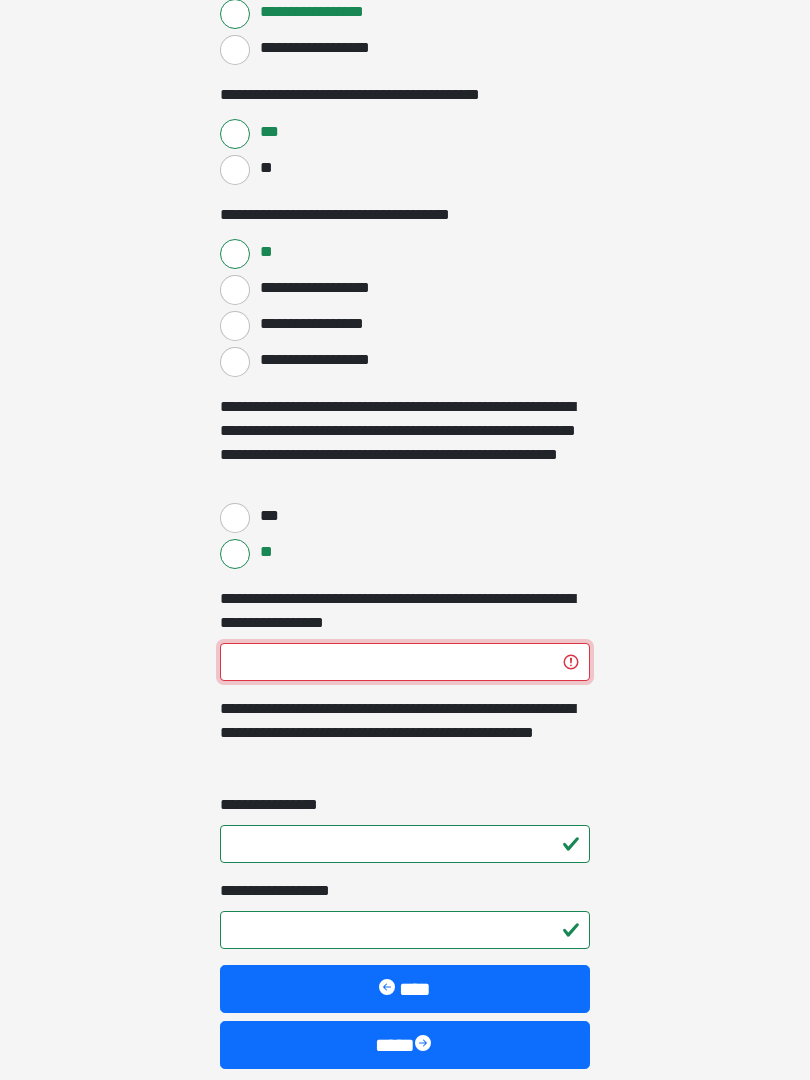 click on "**********" at bounding box center (405, 662) 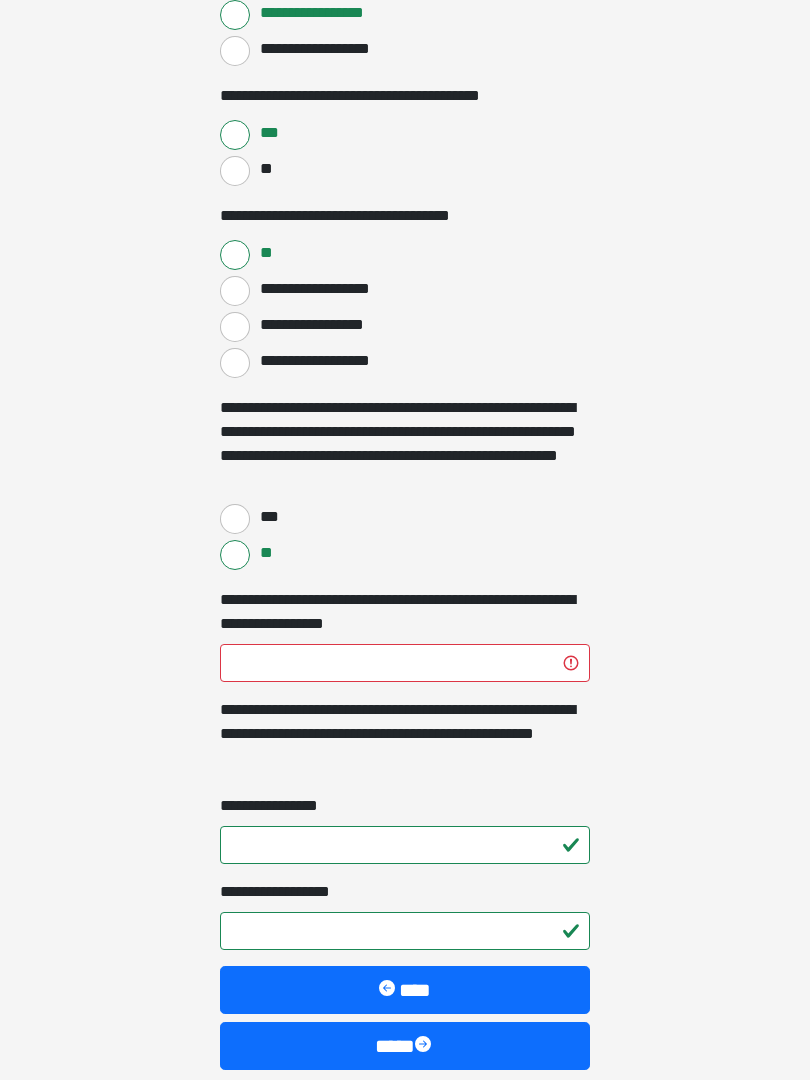 click on "**********" at bounding box center [405, 612] 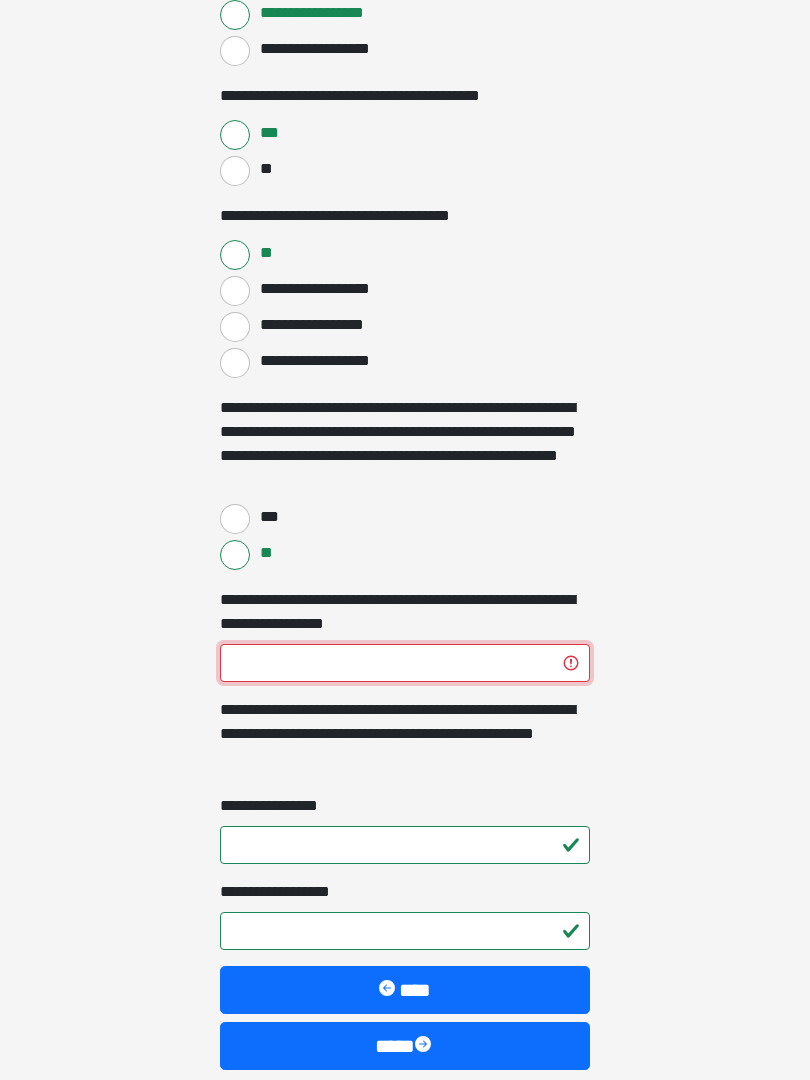 click on "**********" at bounding box center (405, 663) 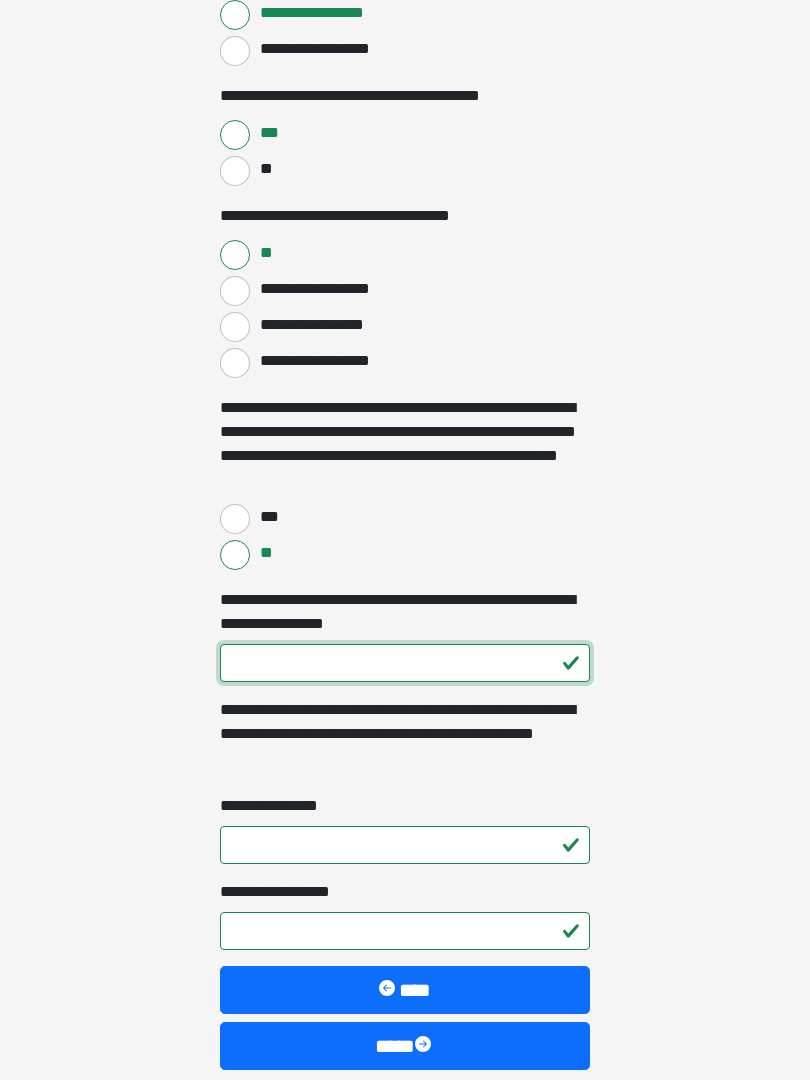 type on "***" 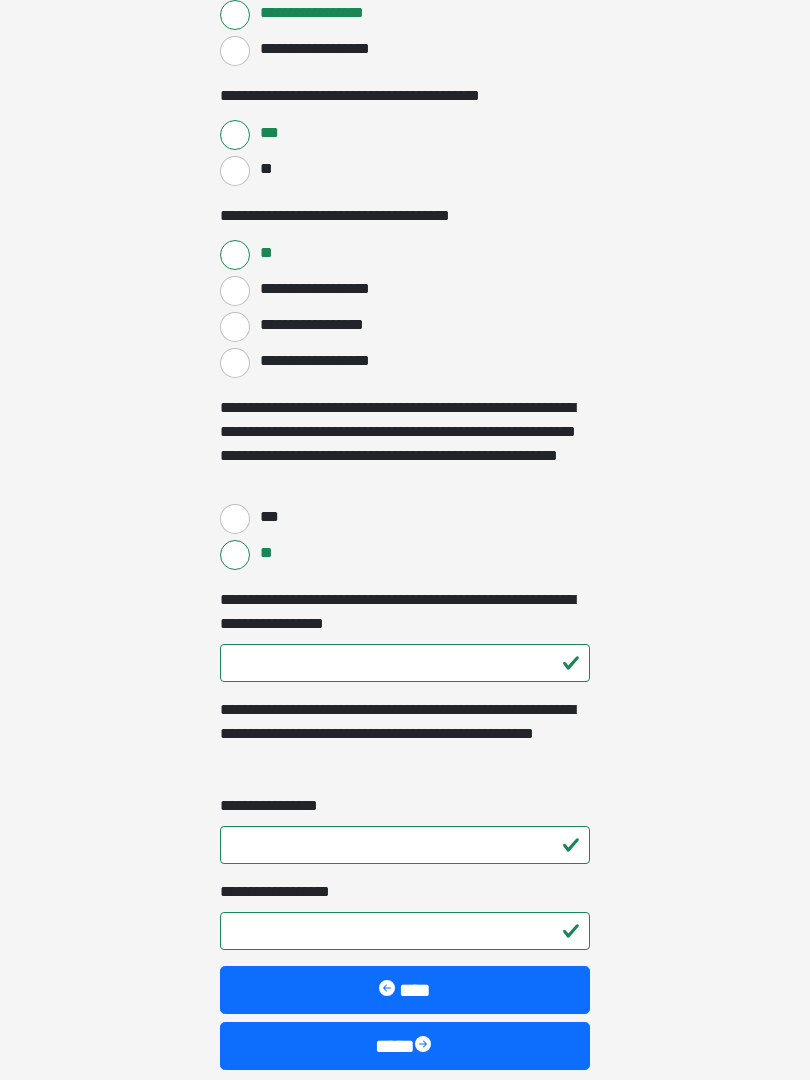 click on "**********" at bounding box center (405, -3168) 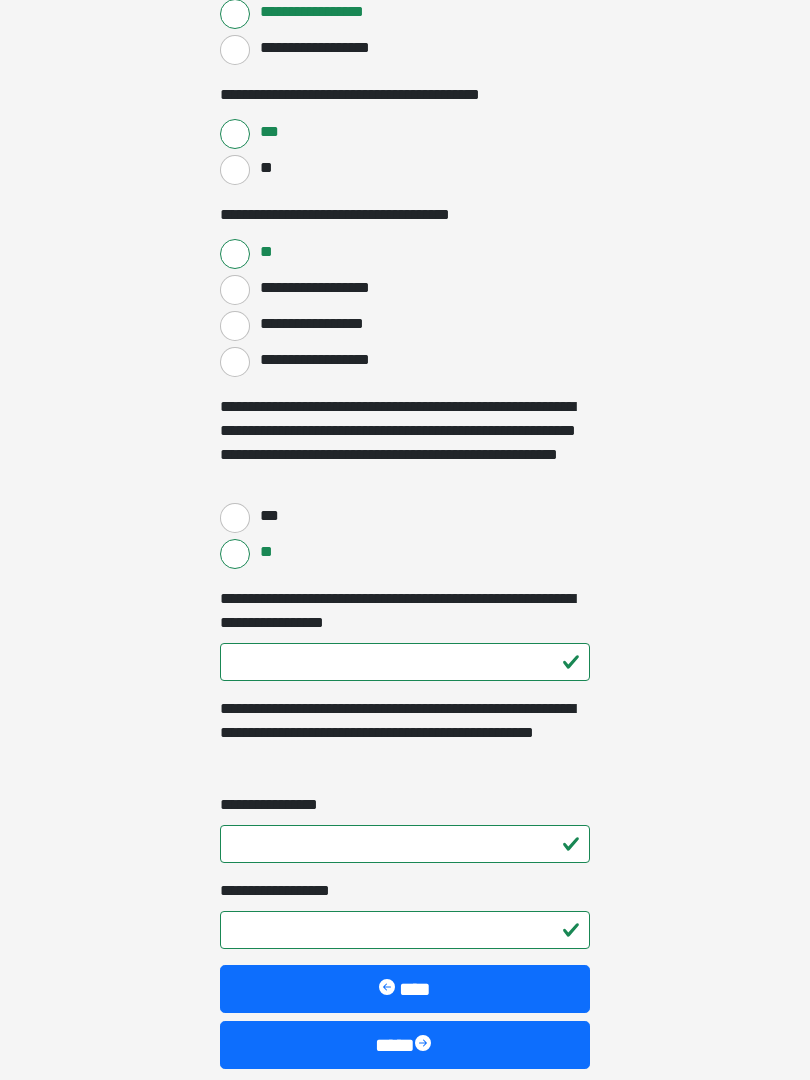 click on "**********" at bounding box center (405, 844) 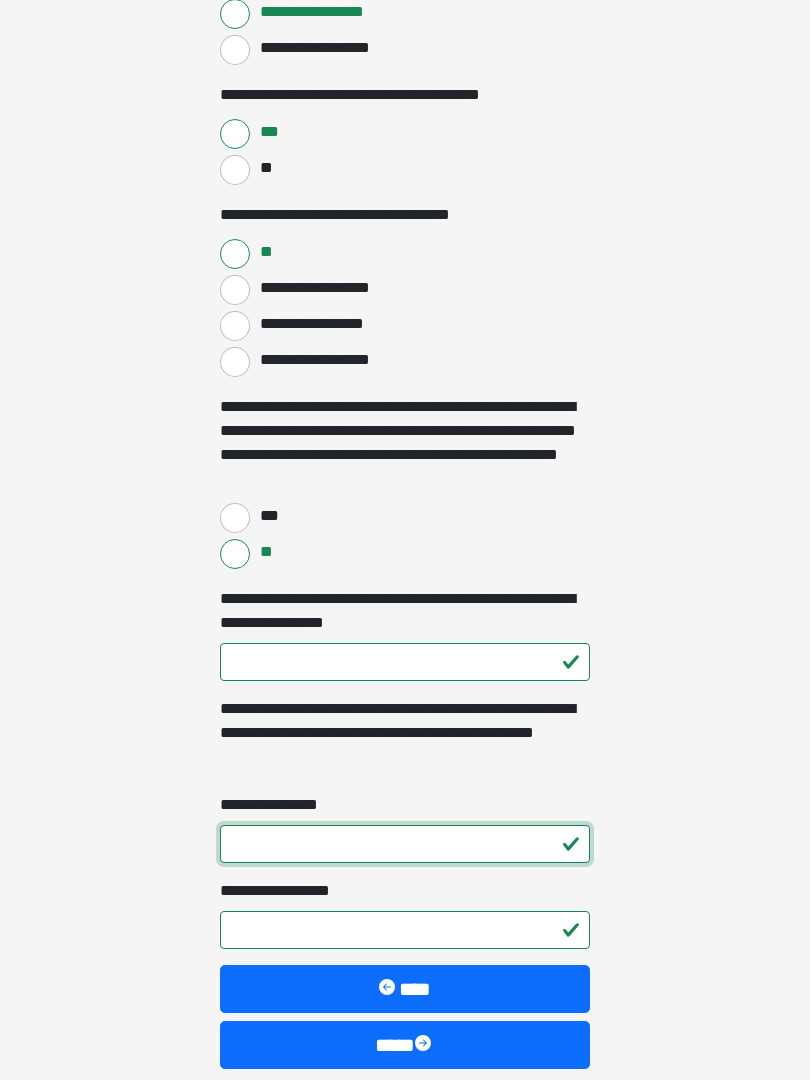 scroll, scrollTop: 3801, scrollLeft: 0, axis: vertical 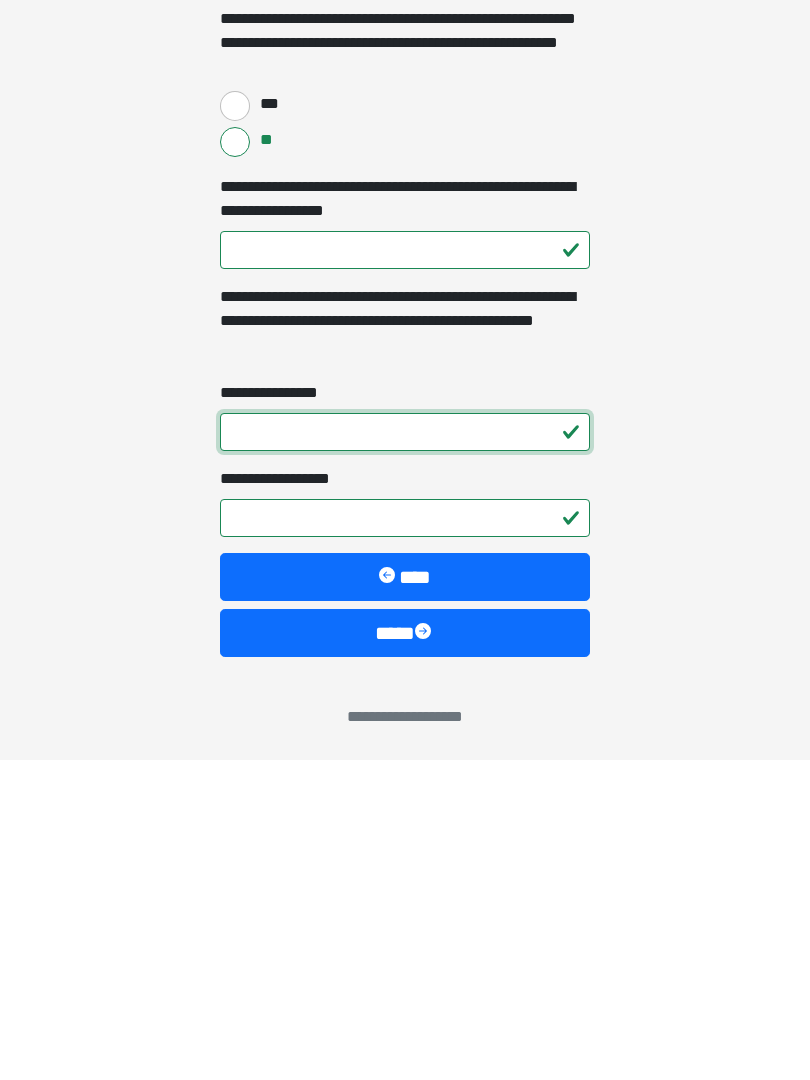 type on "*" 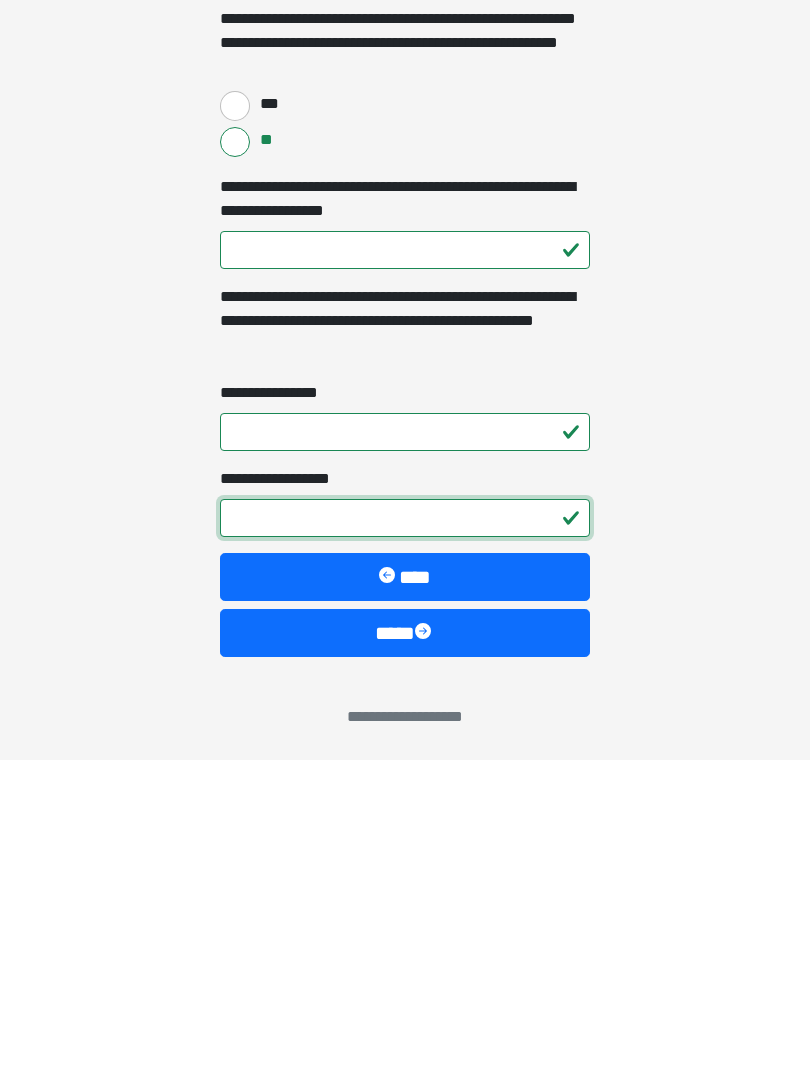 click on "**********" at bounding box center (405, 838) 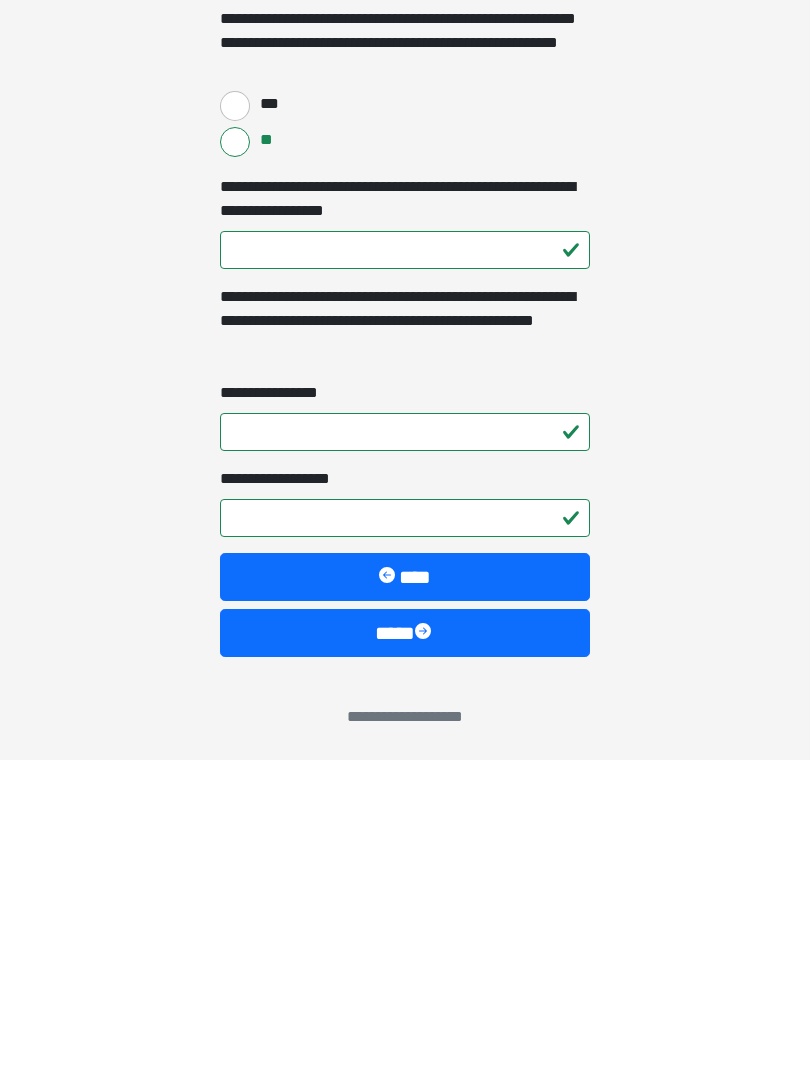 click on "****" at bounding box center [405, 953] 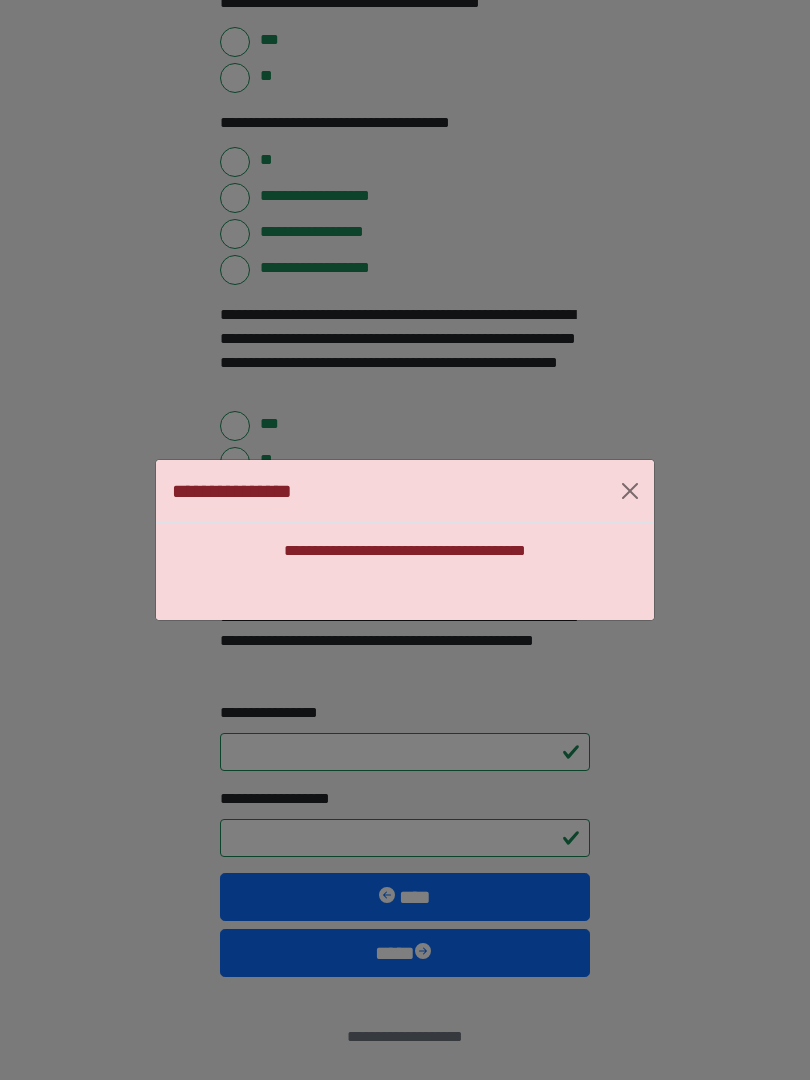 click at bounding box center (630, 491) 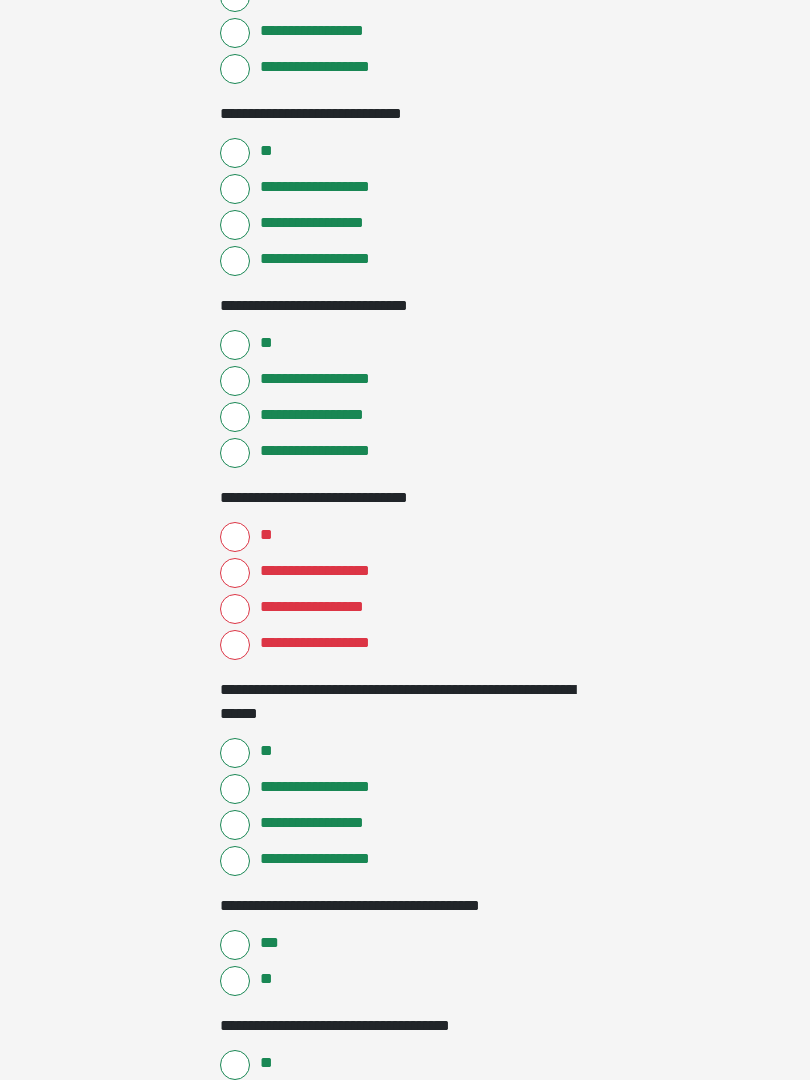 scroll, scrollTop: 2896, scrollLeft: 0, axis: vertical 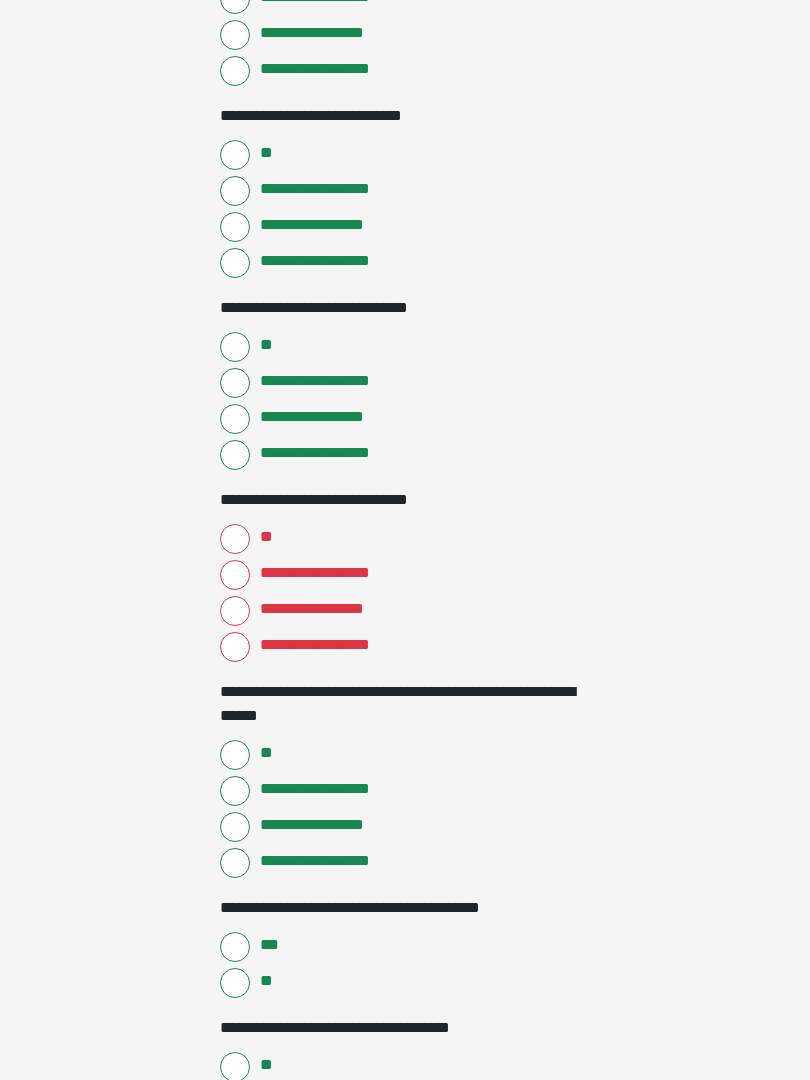 click on "**" at bounding box center (405, 537) 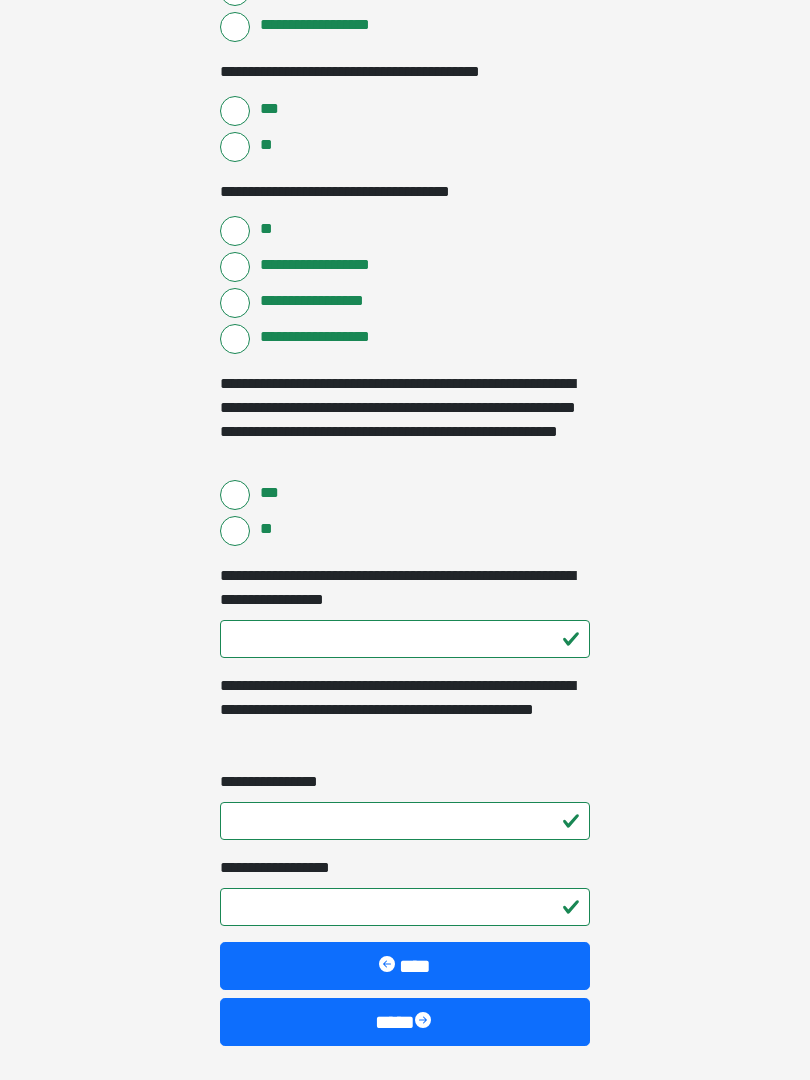 scroll, scrollTop: 3801, scrollLeft: 0, axis: vertical 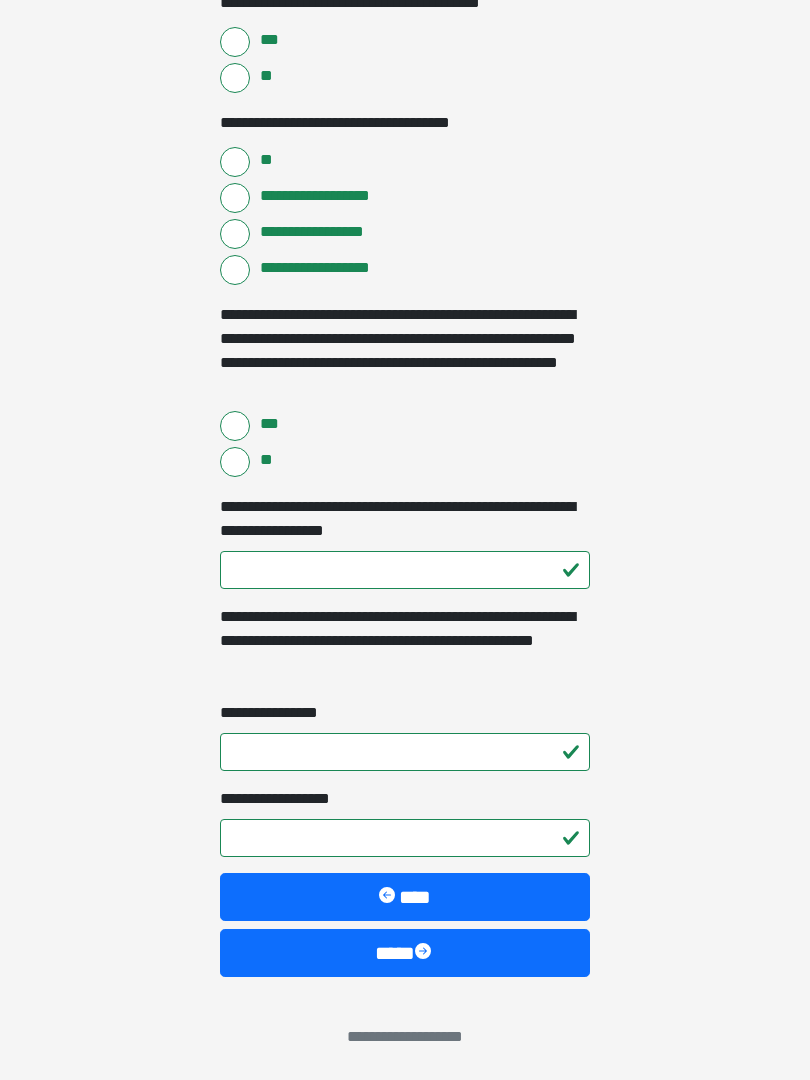 click on "****" at bounding box center (405, 953) 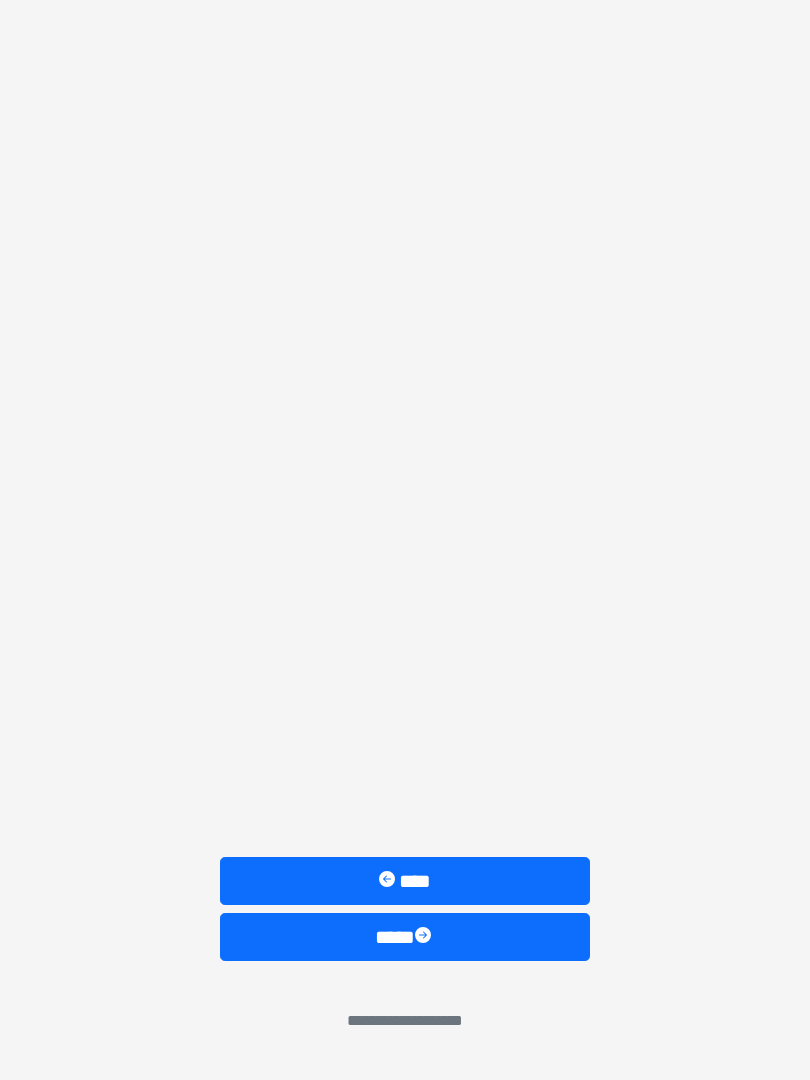 scroll, scrollTop: 0, scrollLeft: 0, axis: both 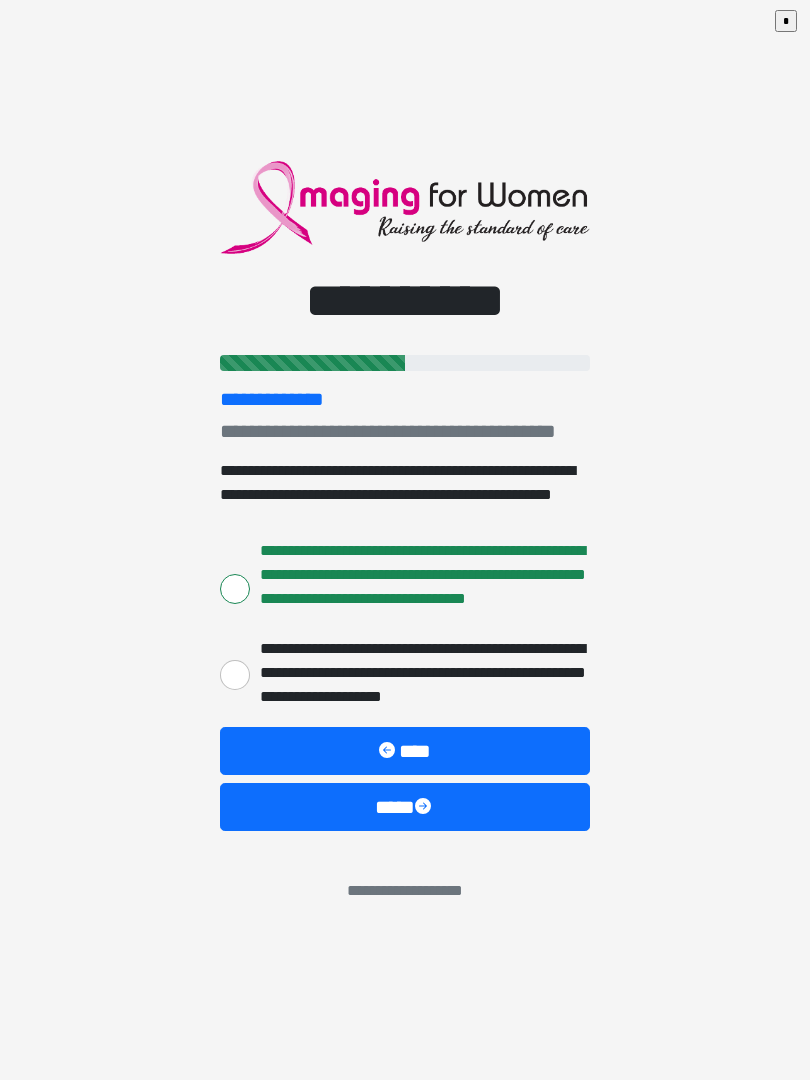 click on "****" at bounding box center (405, 807) 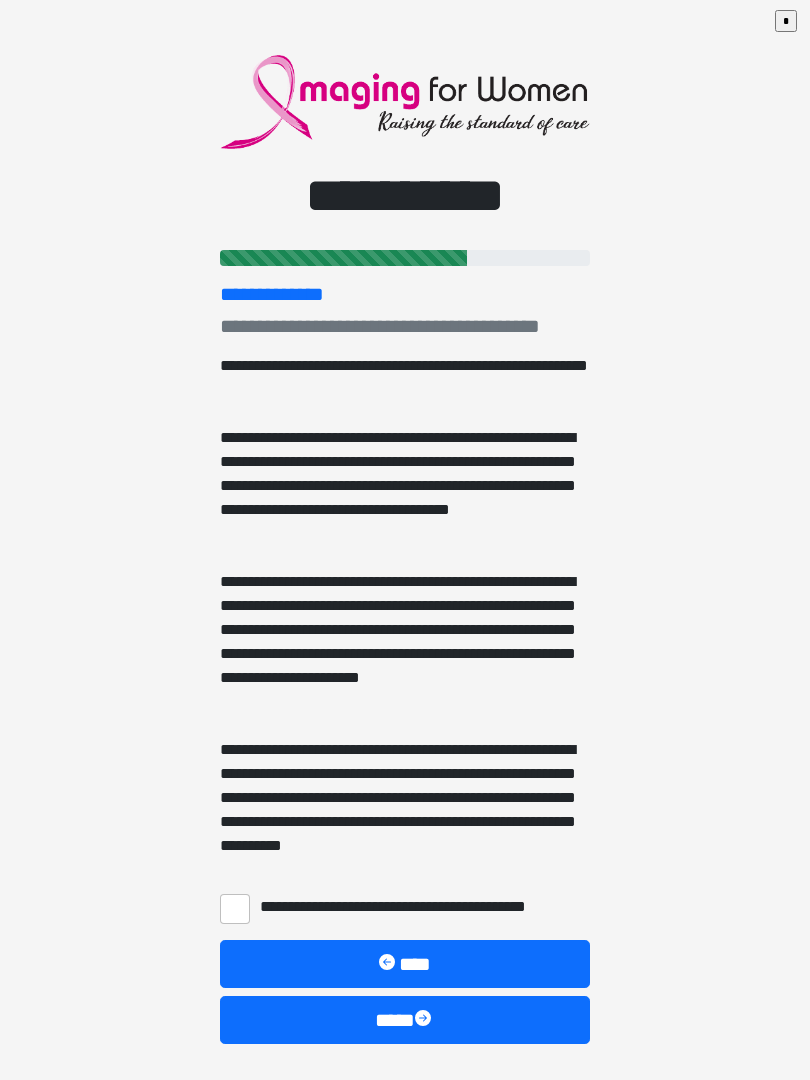 click on "**********" at bounding box center (235, 909) 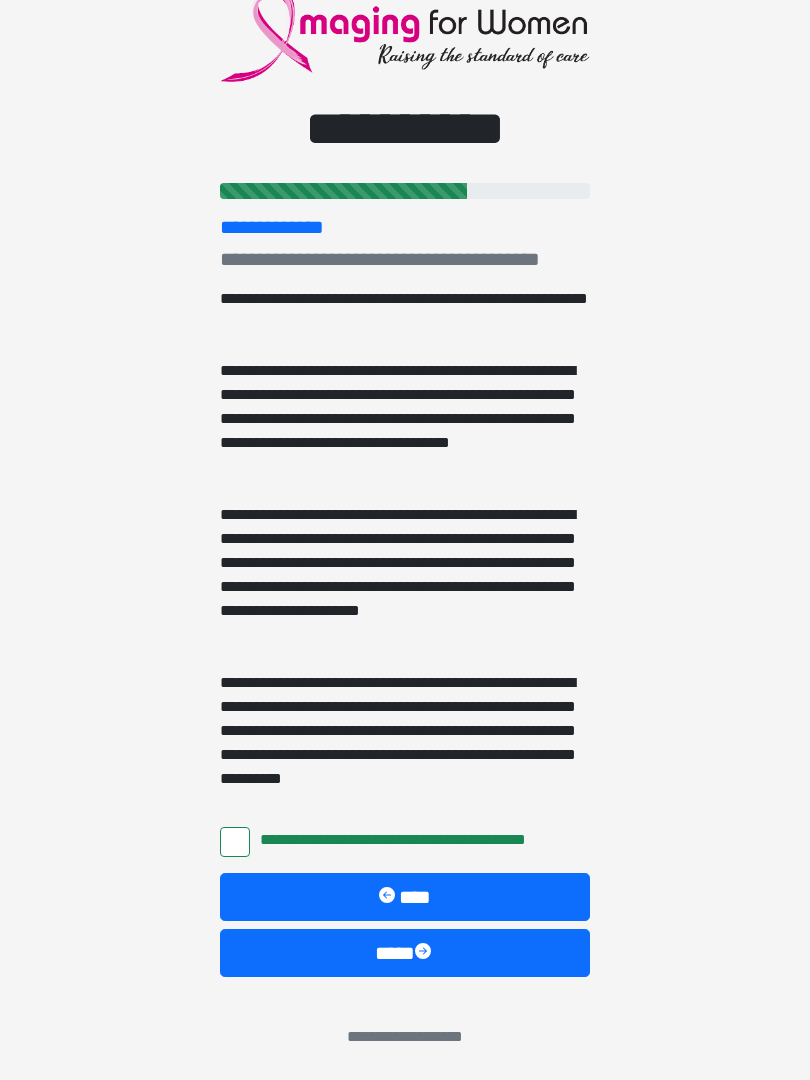 scroll, scrollTop: 67, scrollLeft: 0, axis: vertical 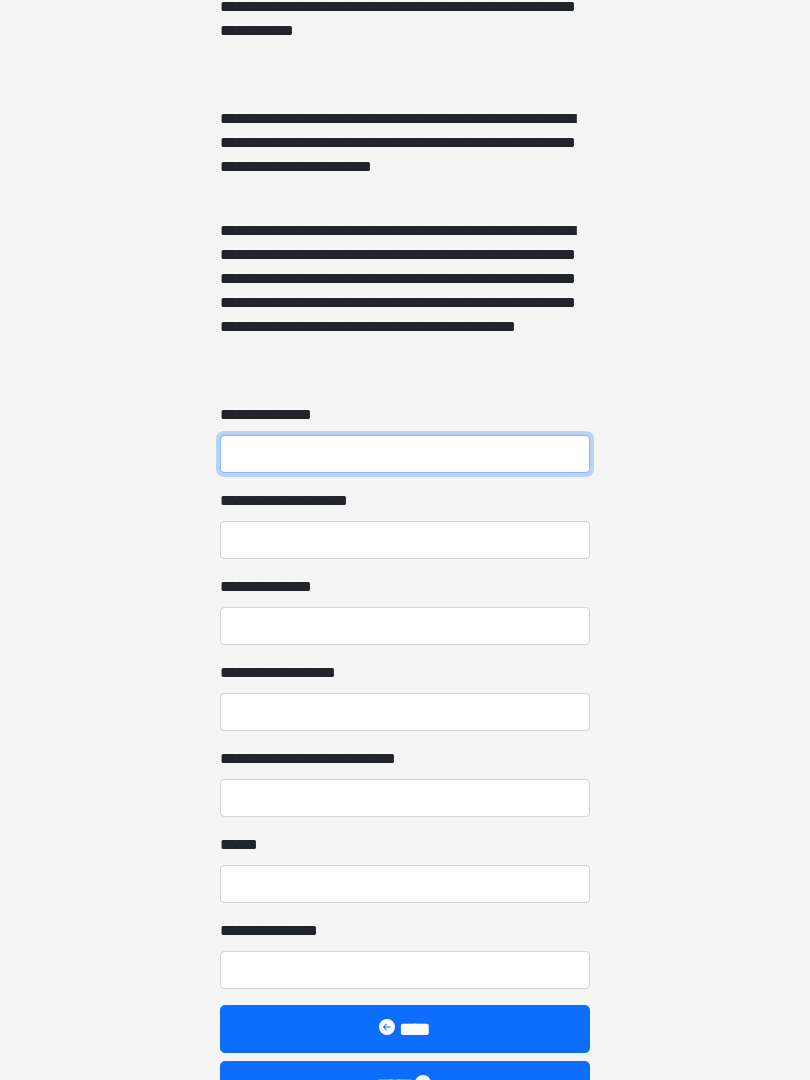 click on "**********" at bounding box center (405, 454) 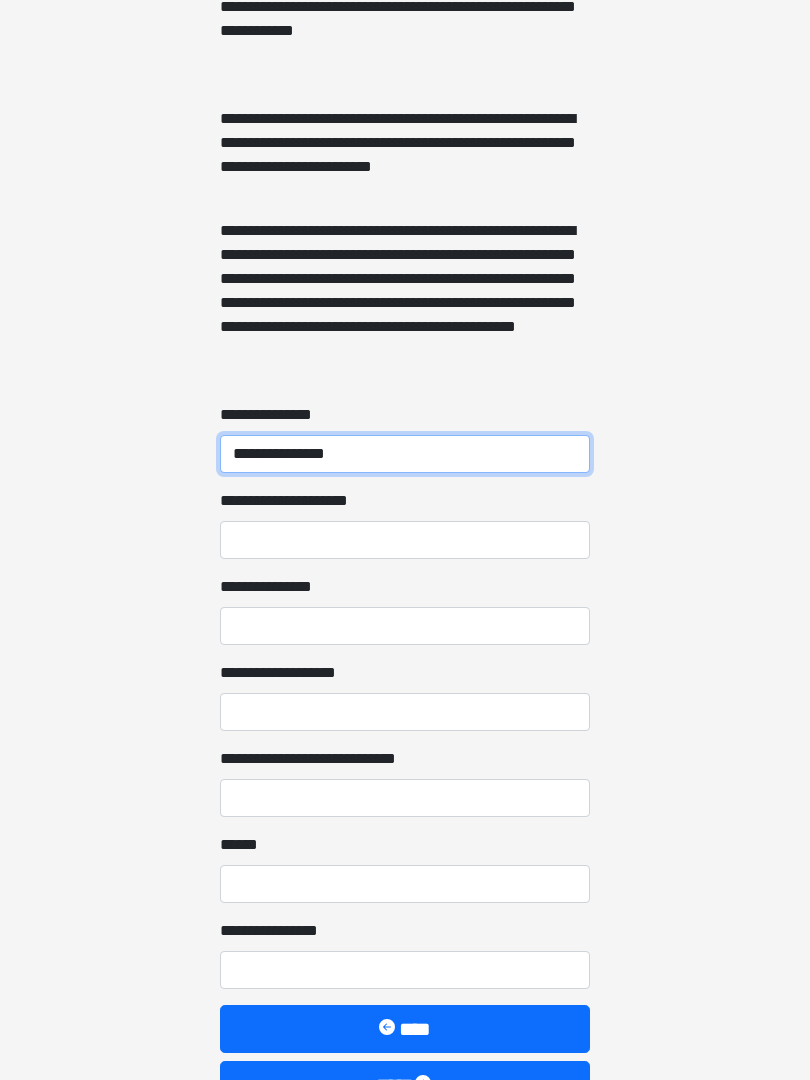 type on "**********" 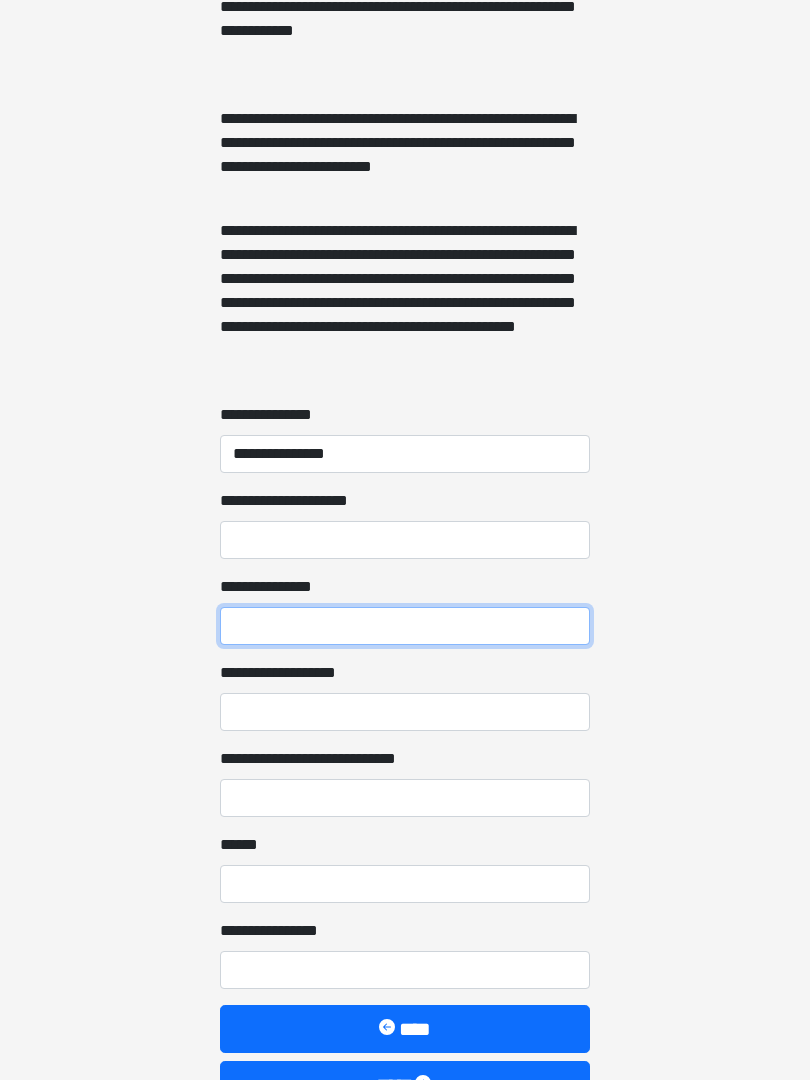 click on "**********" at bounding box center (405, 626) 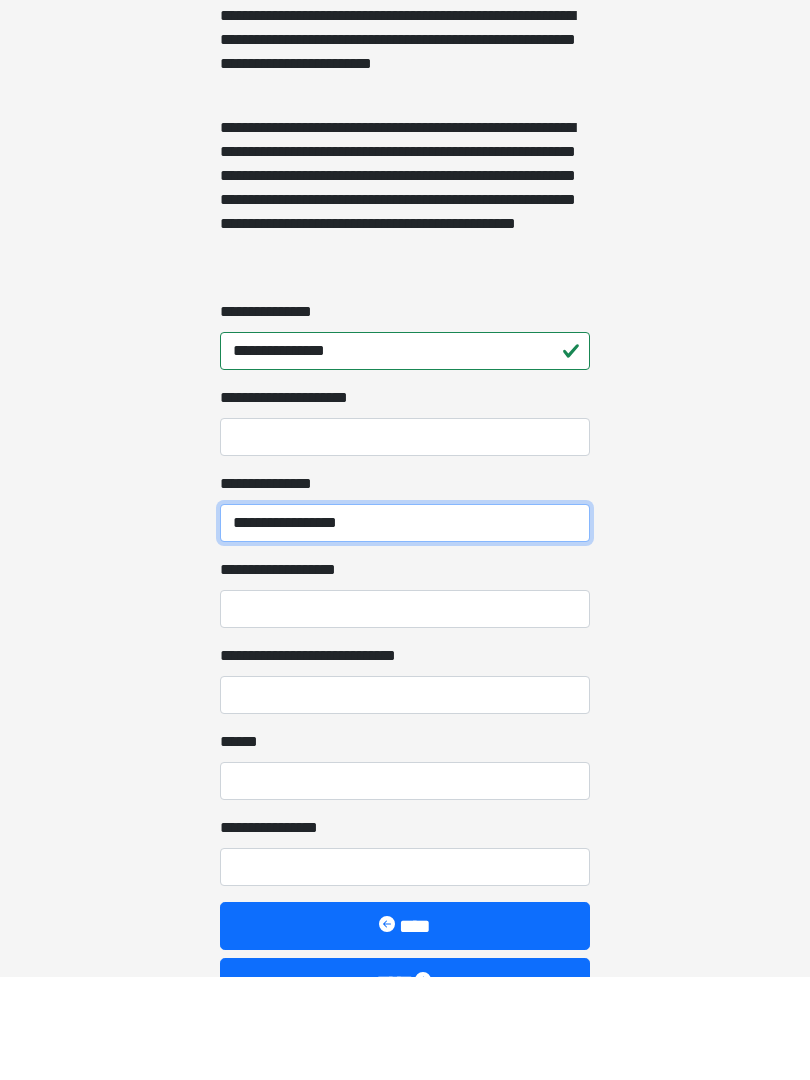 type on "**********" 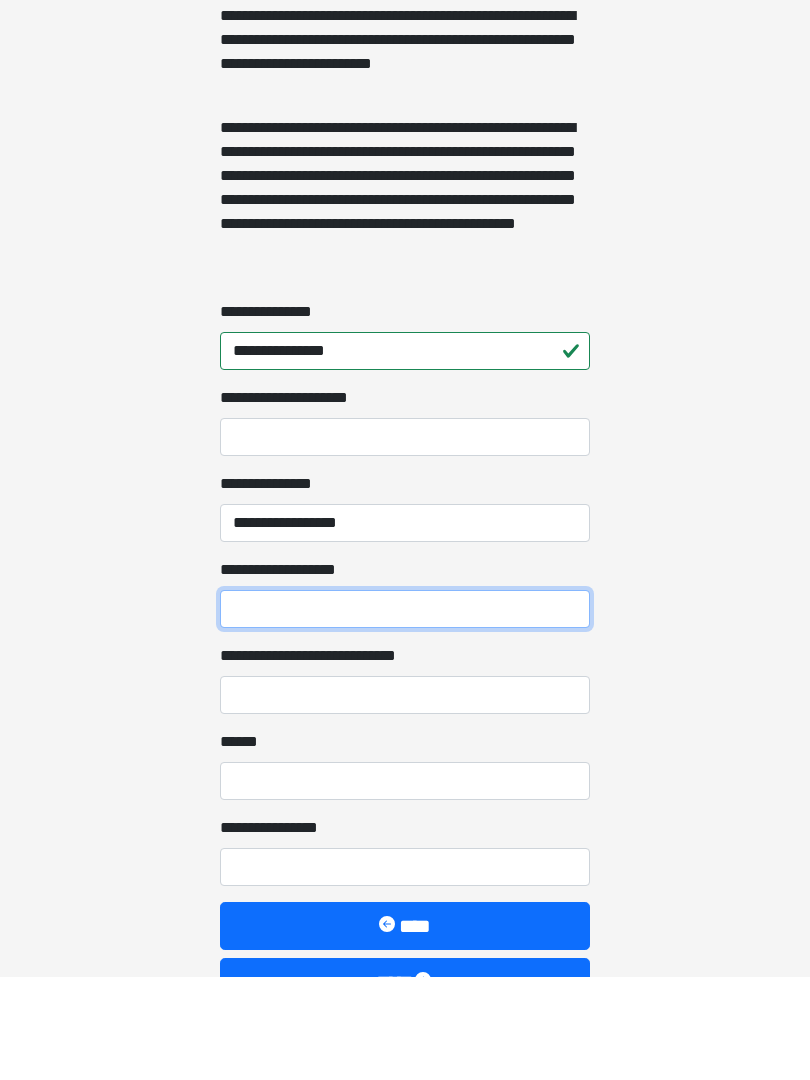 click on "**********" at bounding box center [405, 712] 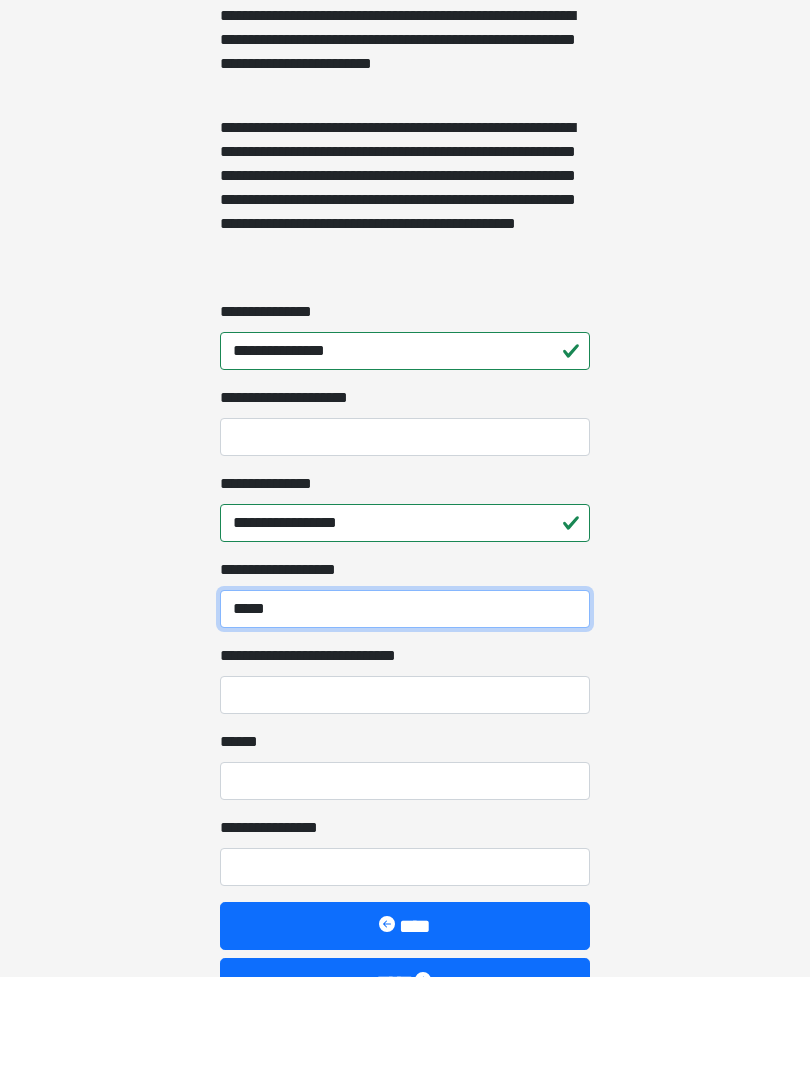 type on "*****" 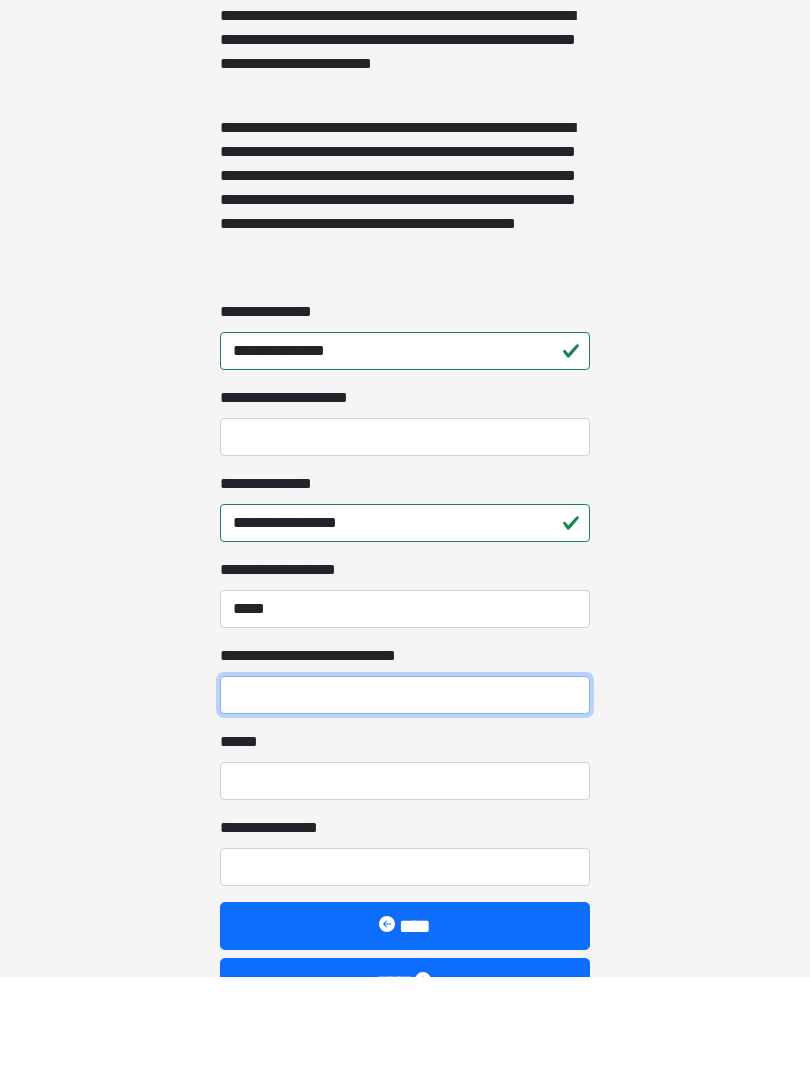 click on "**********" at bounding box center (405, 798) 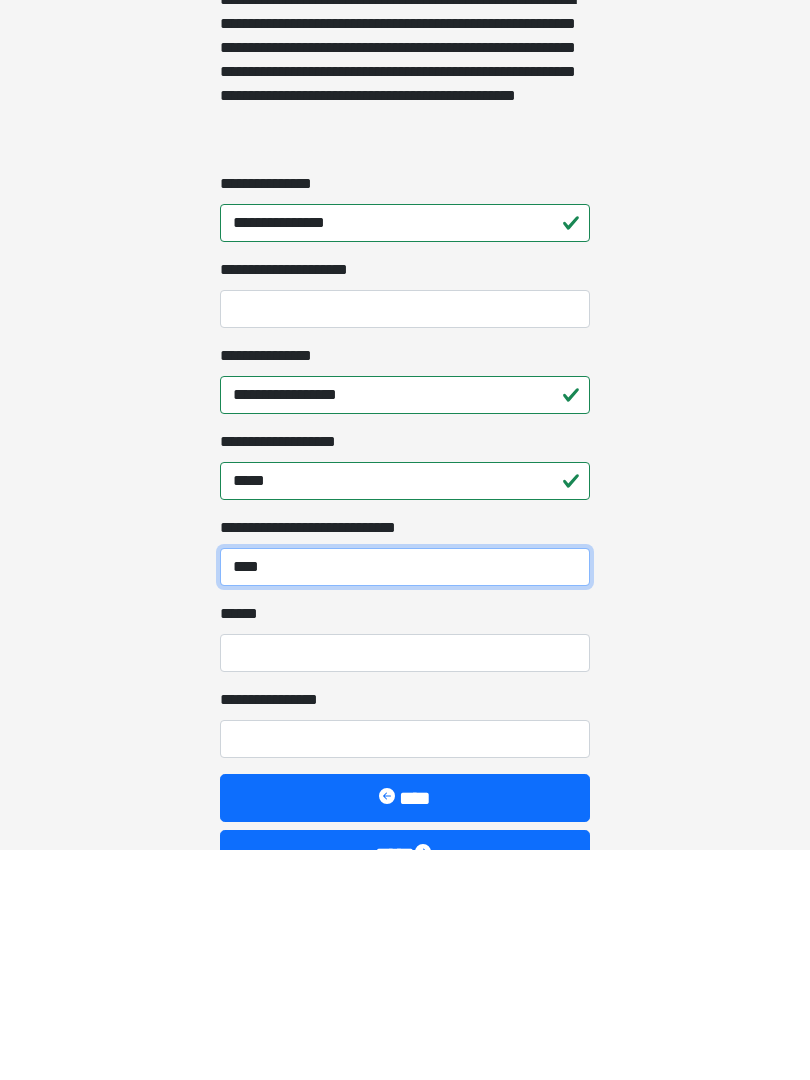 type on "****" 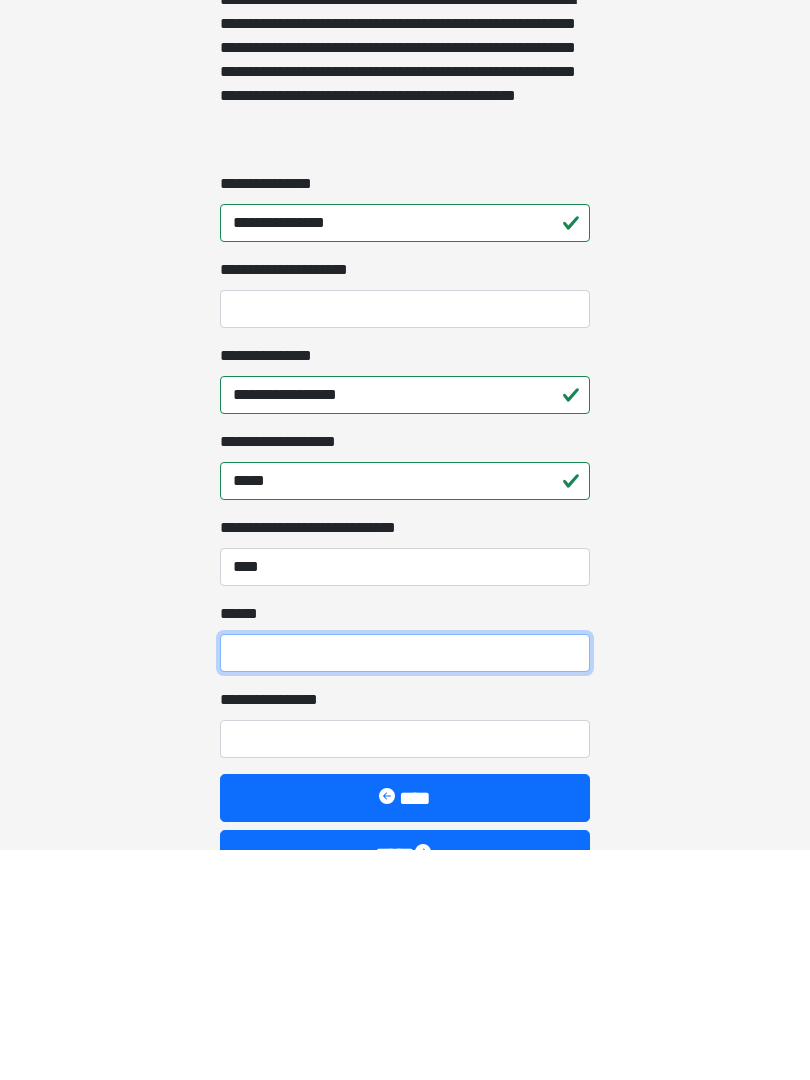 click on "**** *" at bounding box center (405, 884) 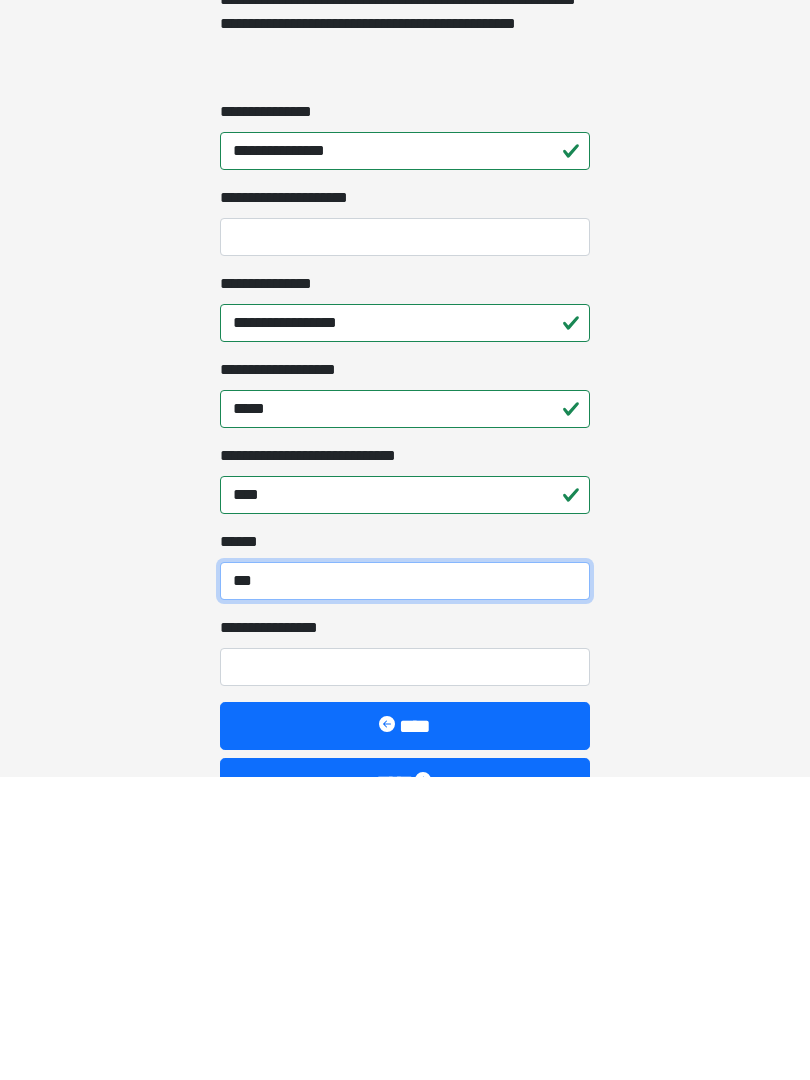 scroll, scrollTop: 1371, scrollLeft: 0, axis: vertical 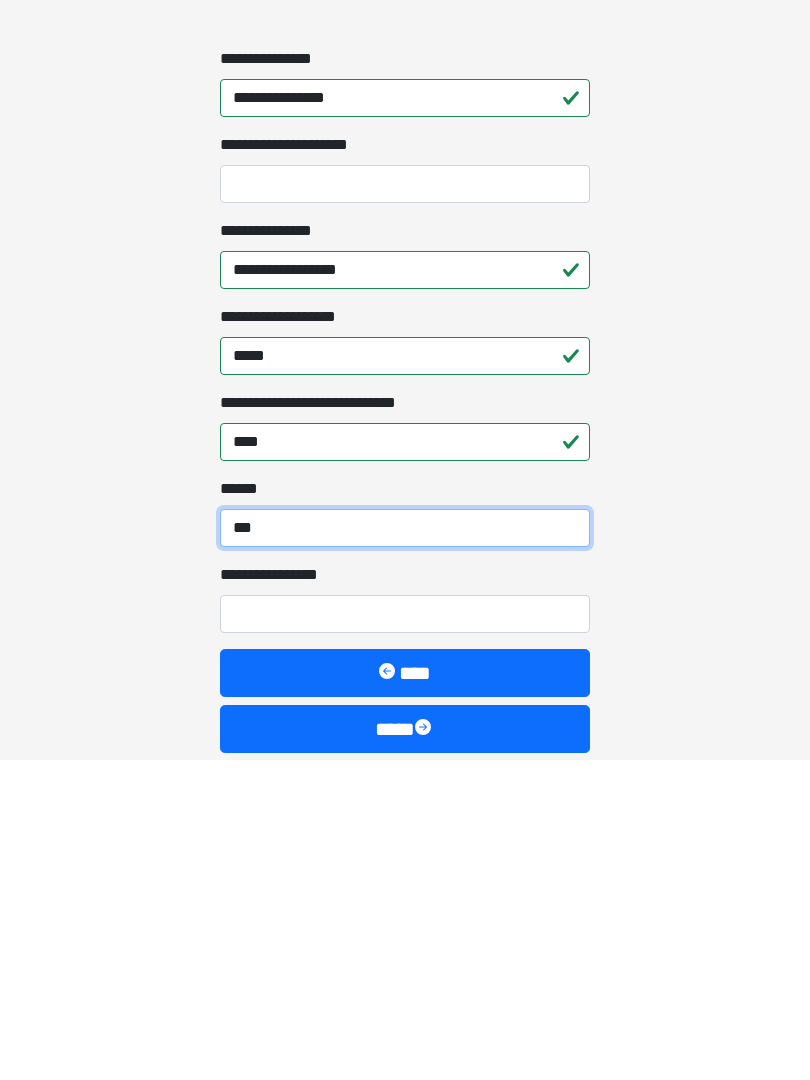 type on "***" 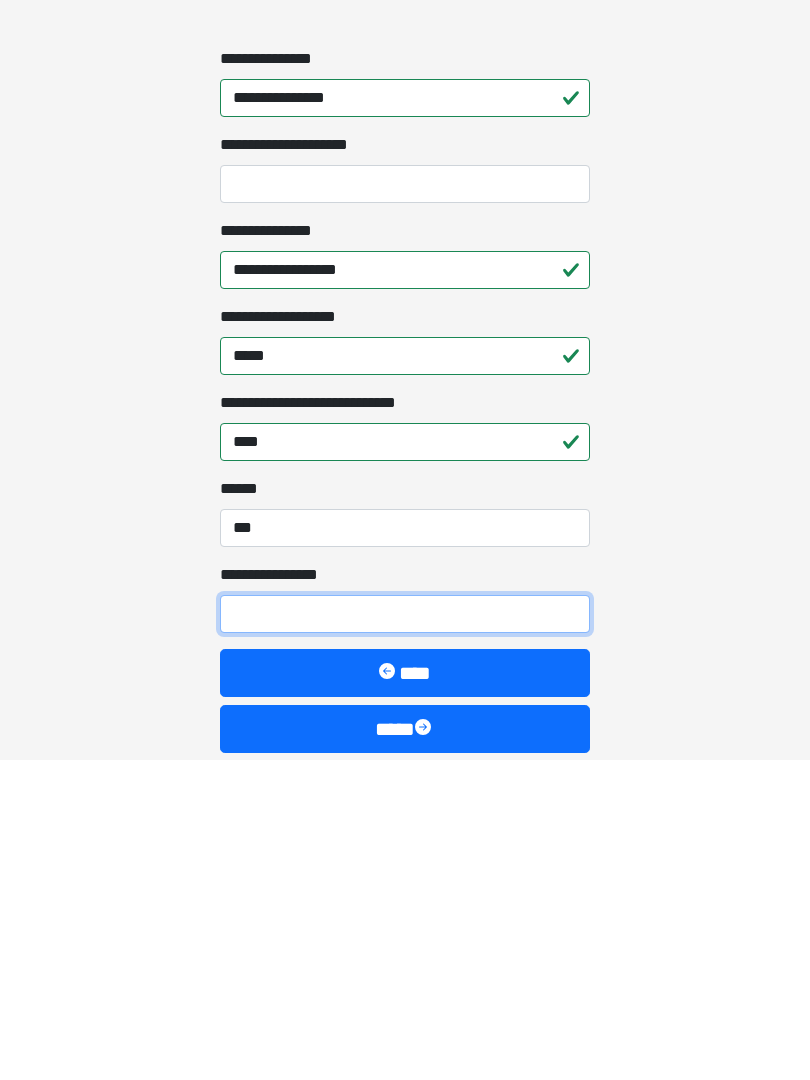 click on "**********" at bounding box center (405, 934) 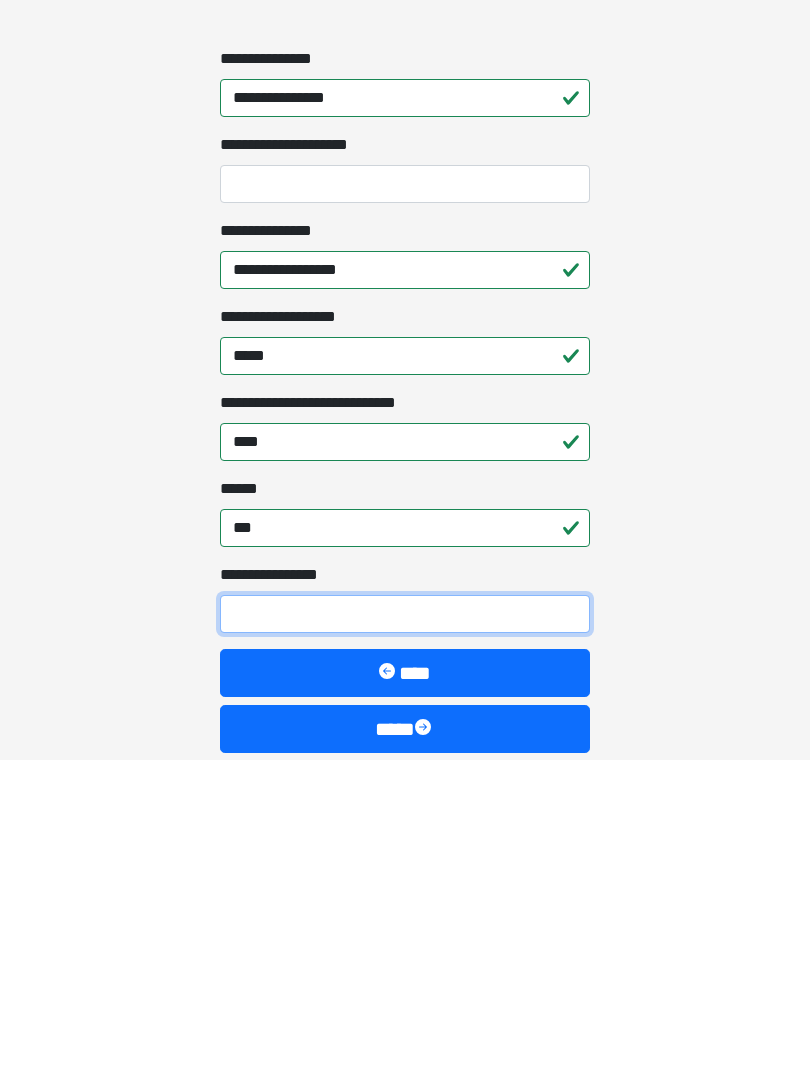 type on "*" 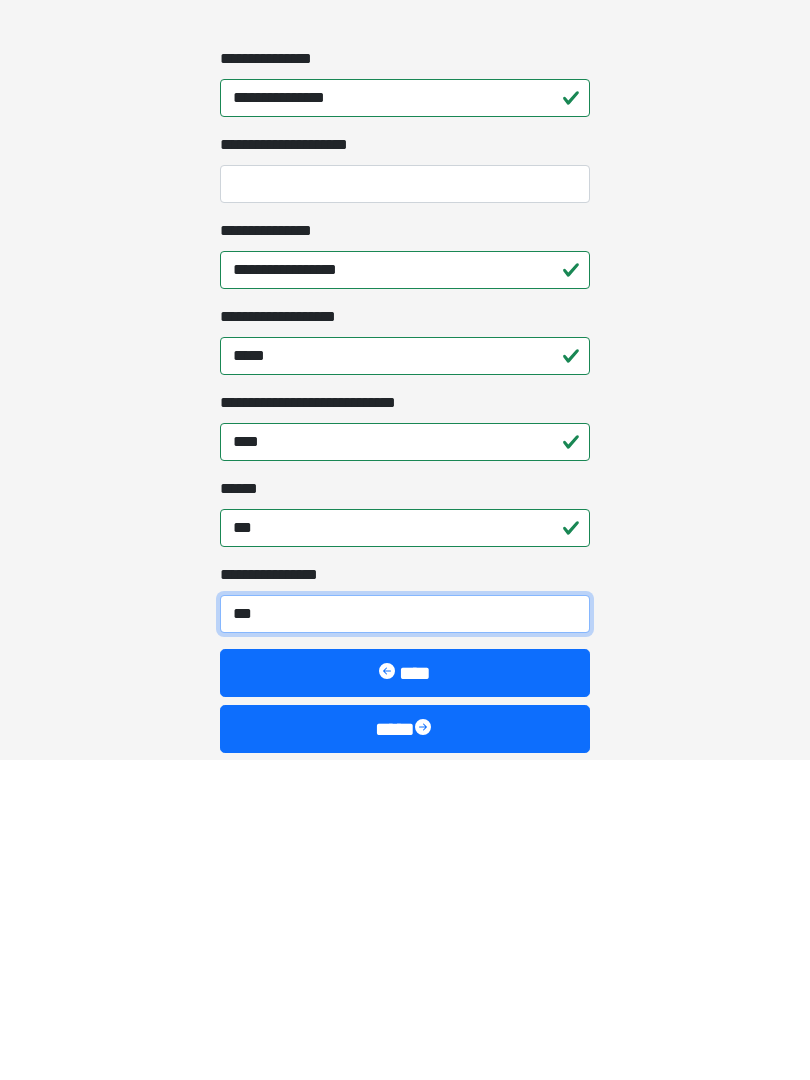 type on "****" 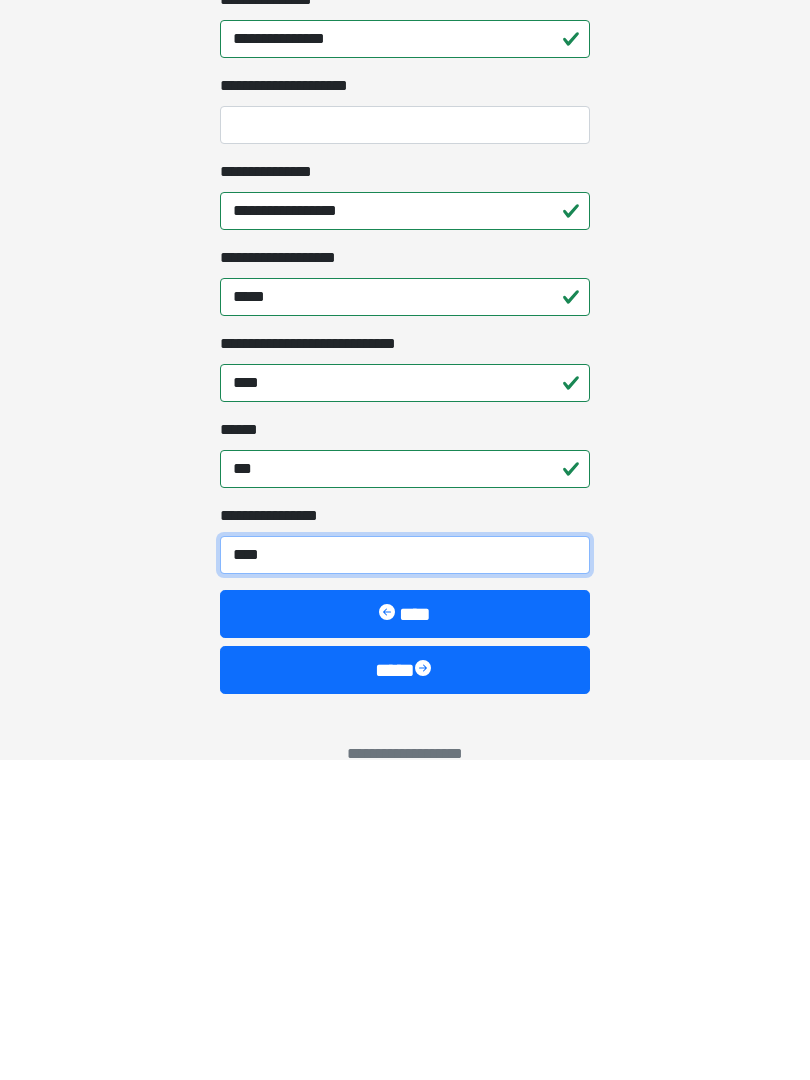 scroll, scrollTop: 1467, scrollLeft: 0, axis: vertical 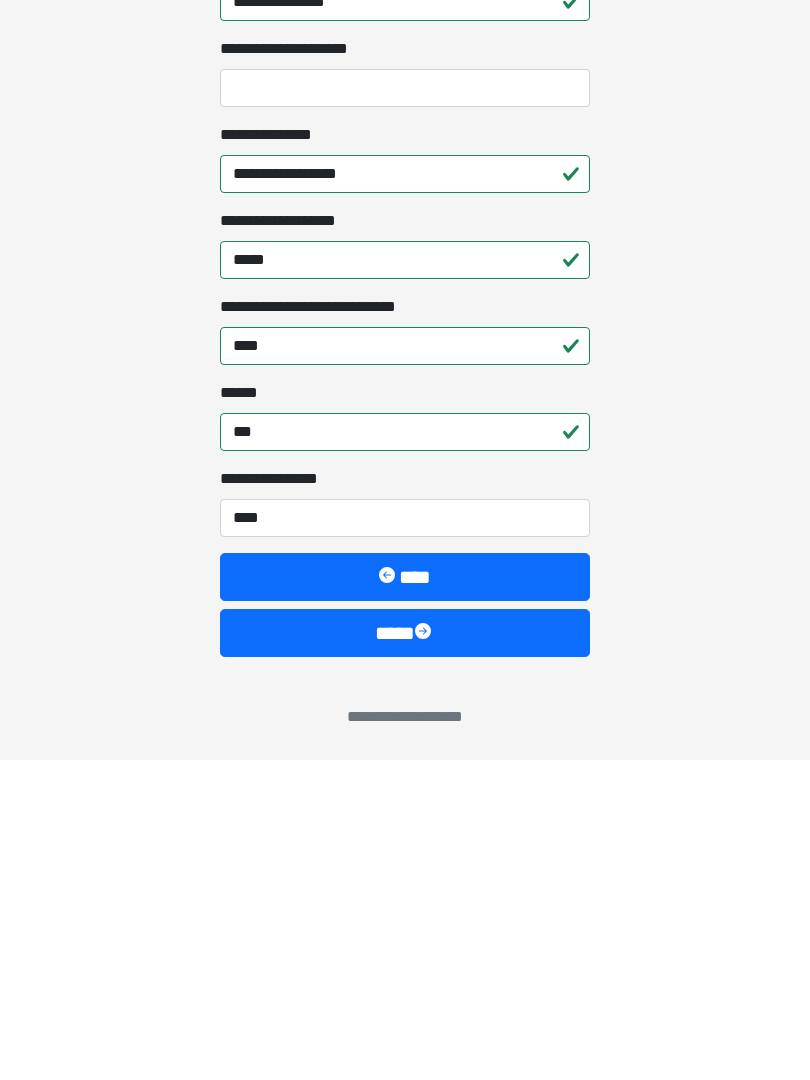 click on "****" at bounding box center [405, 953] 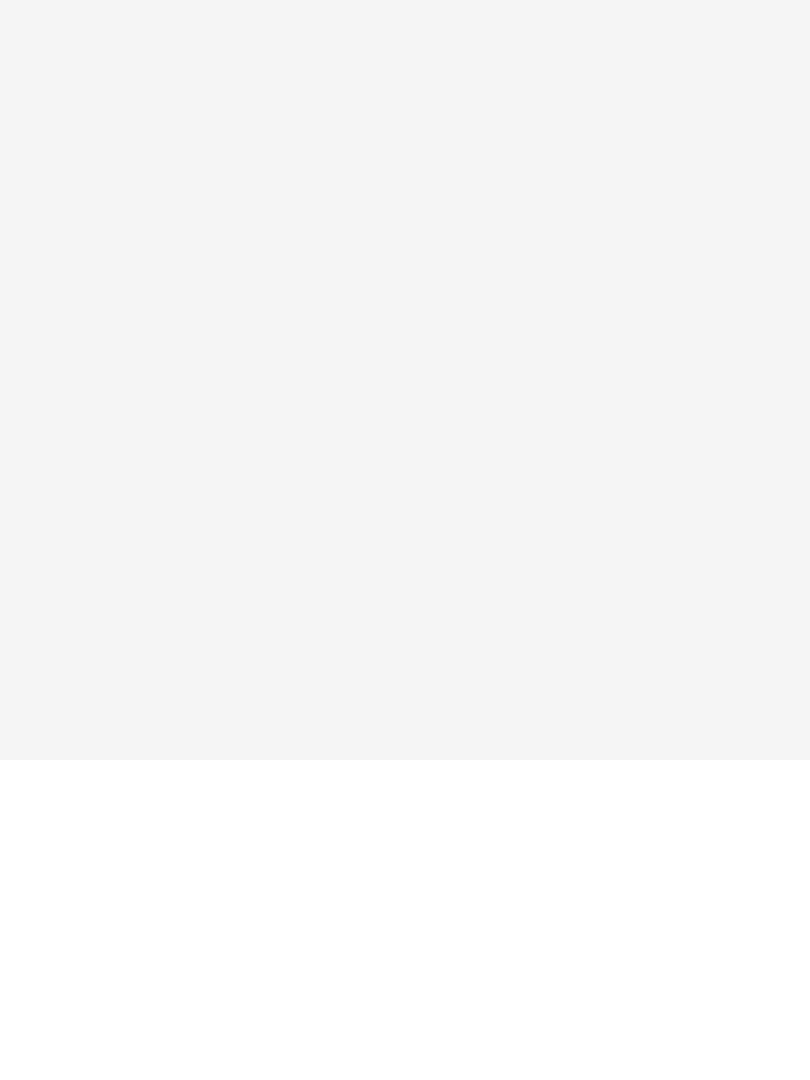 scroll, scrollTop: 0, scrollLeft: 0, axis: both 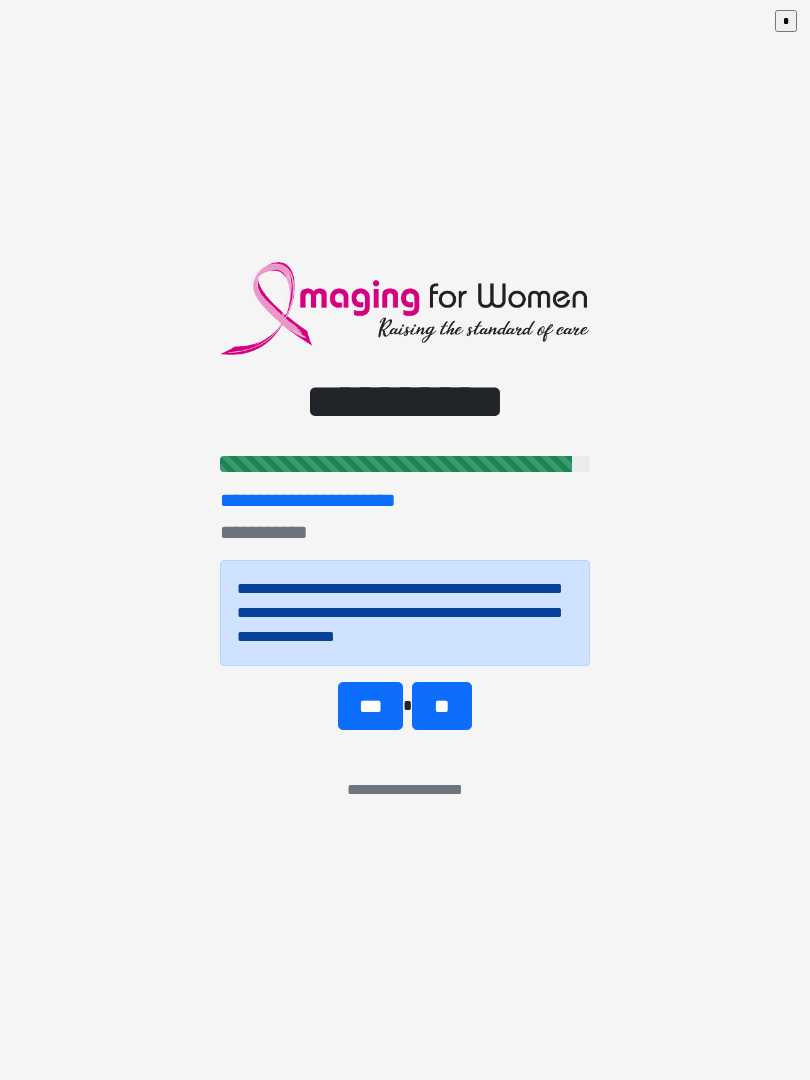 click on "**" at bounding box center (441, 706) 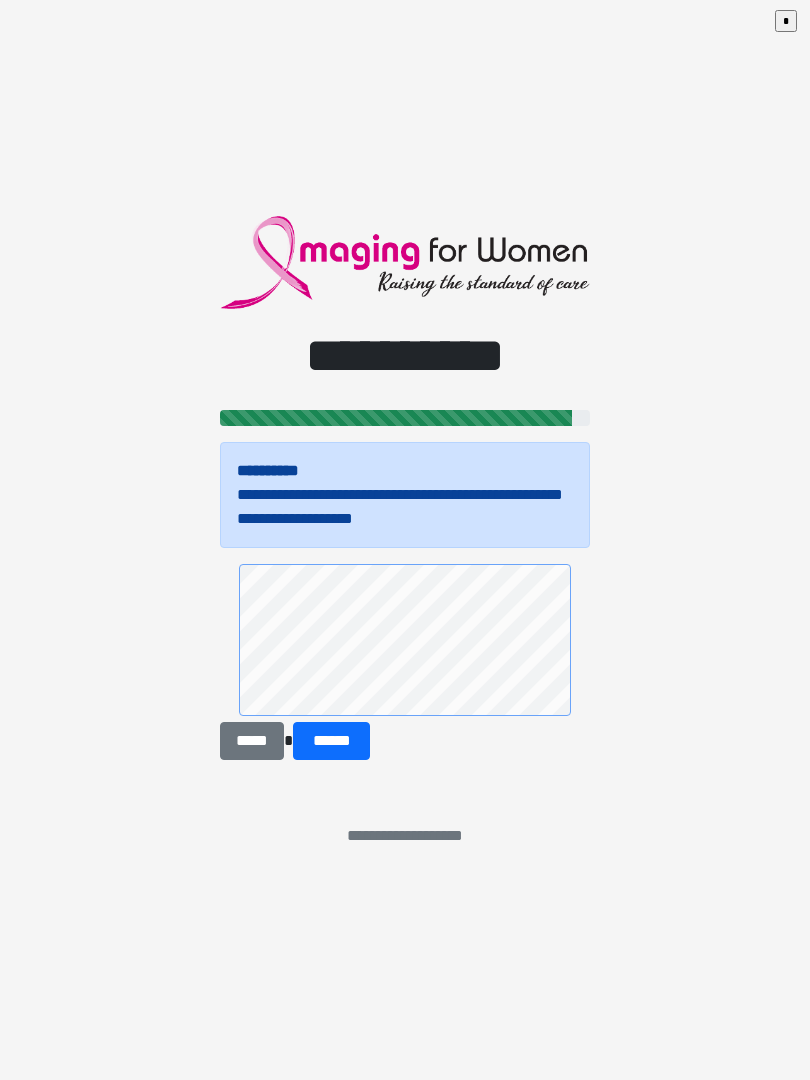 click on "*****" at bounding box center (252, 741) 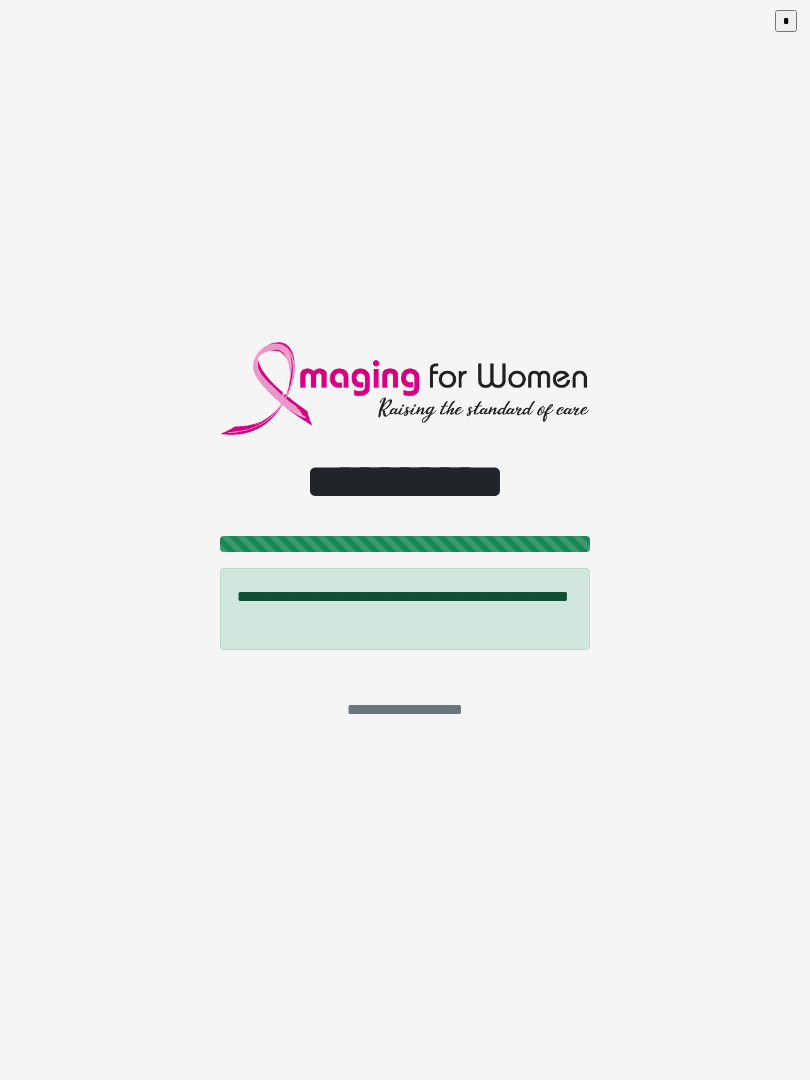 click on "*" at bounding box center (786, 21) 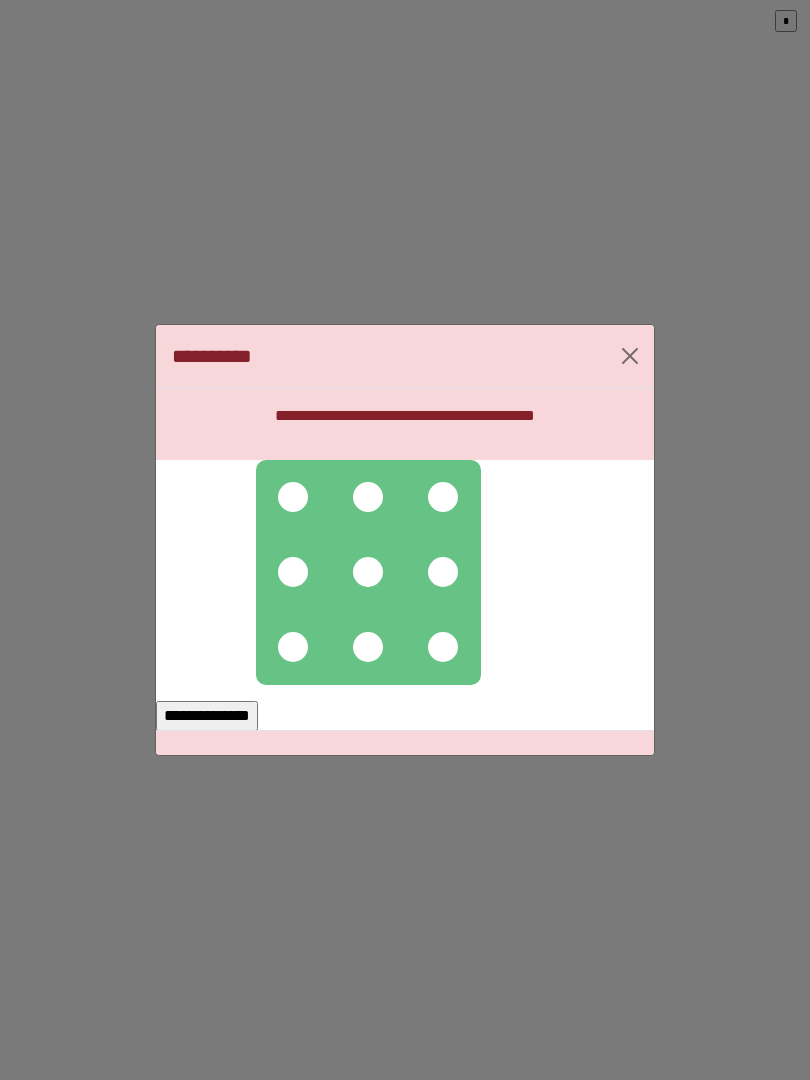 click at bounding box center [293, 497] 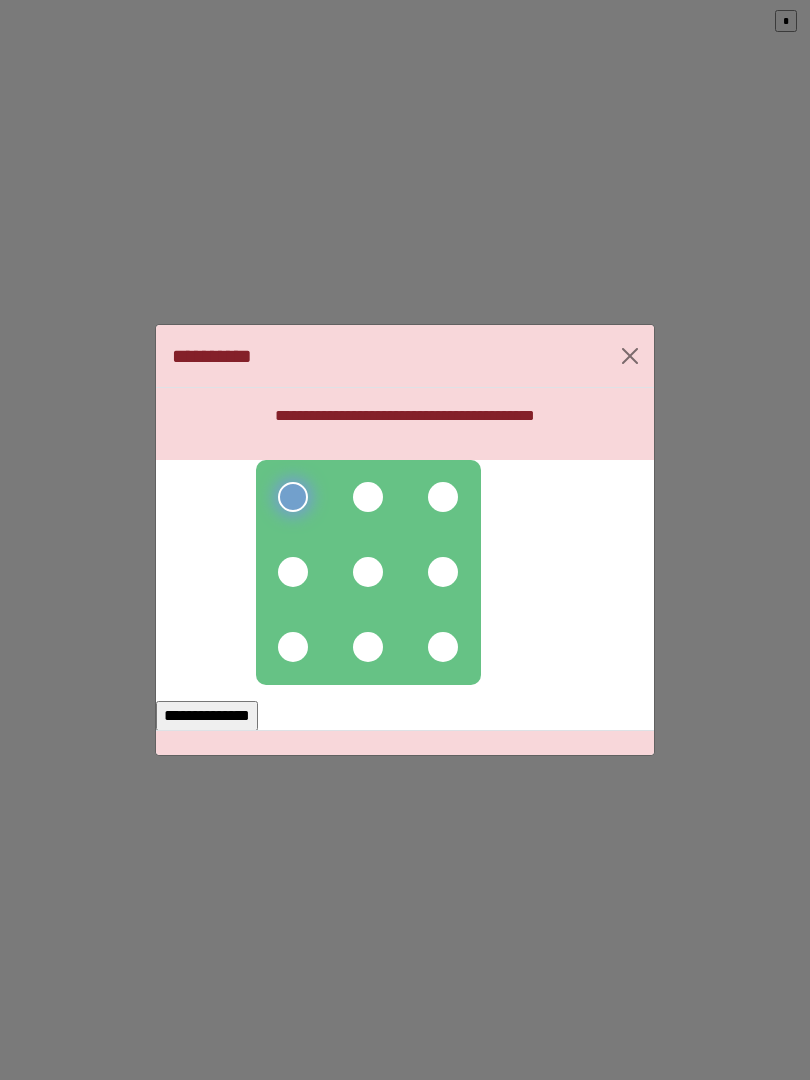 click at bounding box center [368, 497] 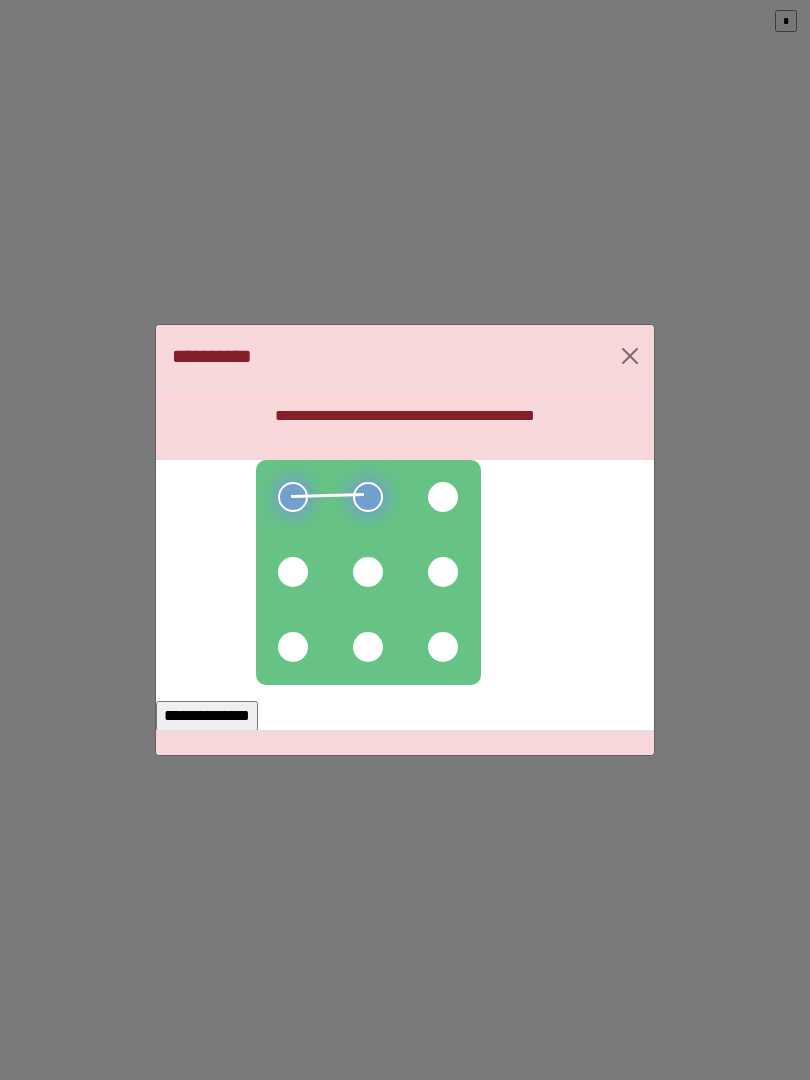 click at bounding box center [443, 497] 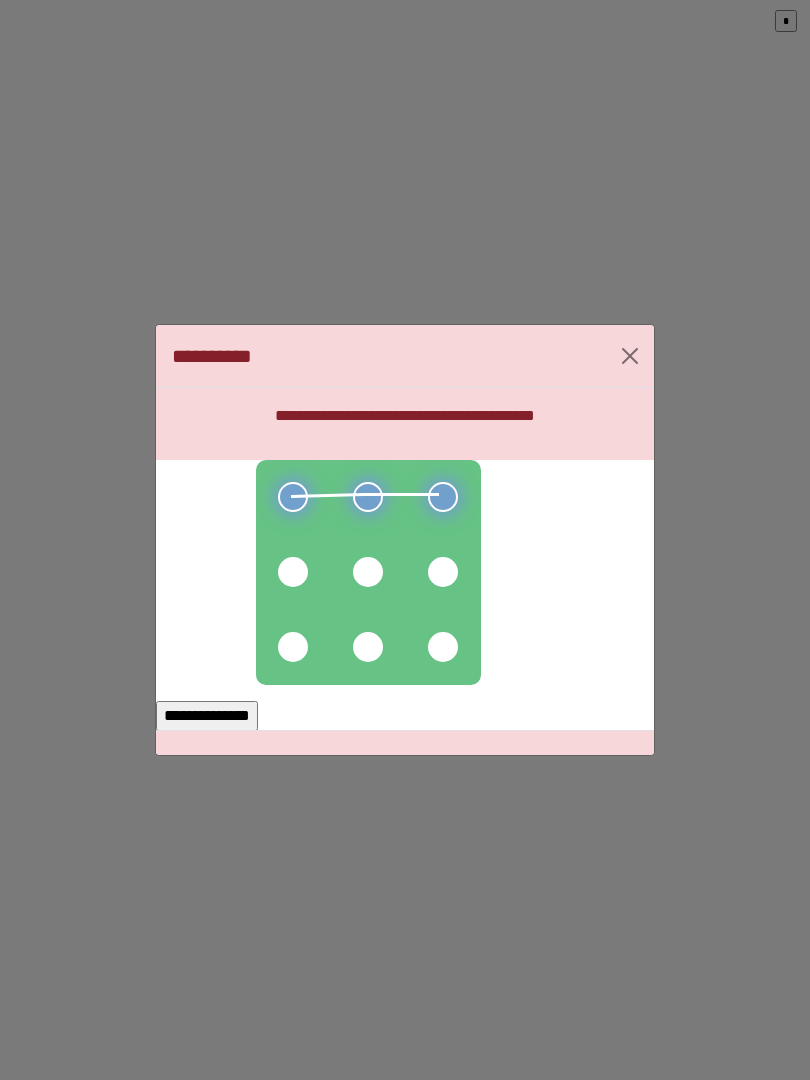 click at bounding box center (443, 497) 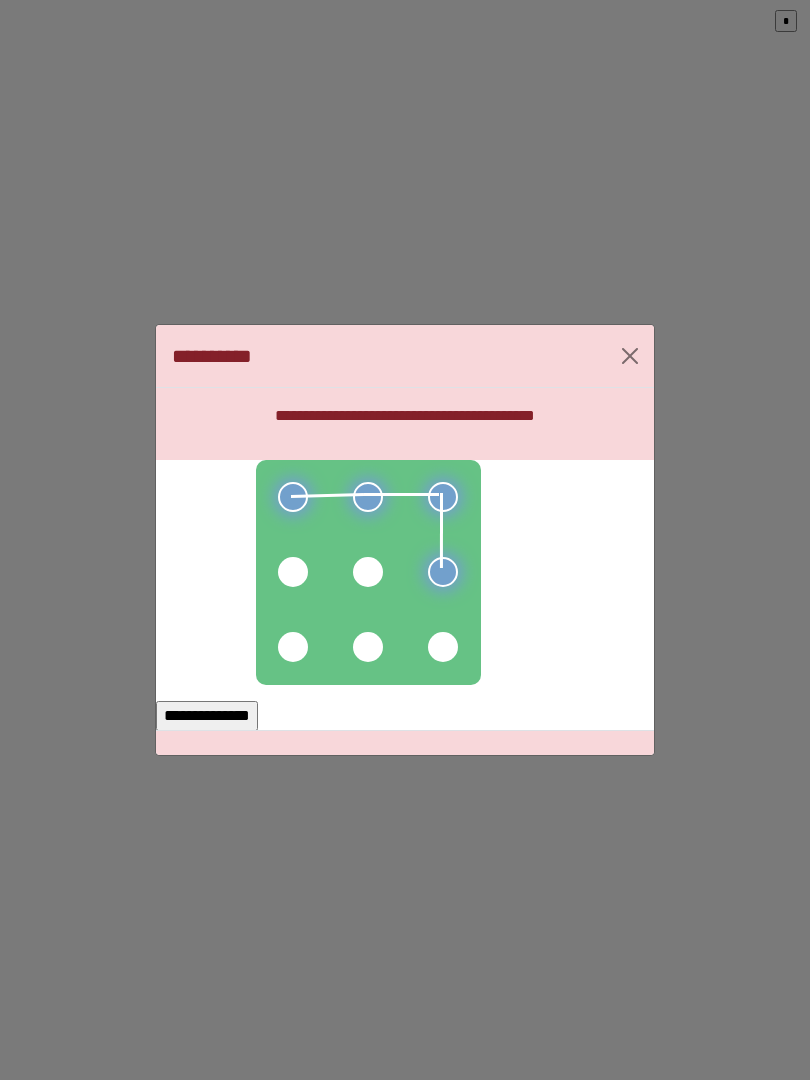 click at bounding box center (368, 572) 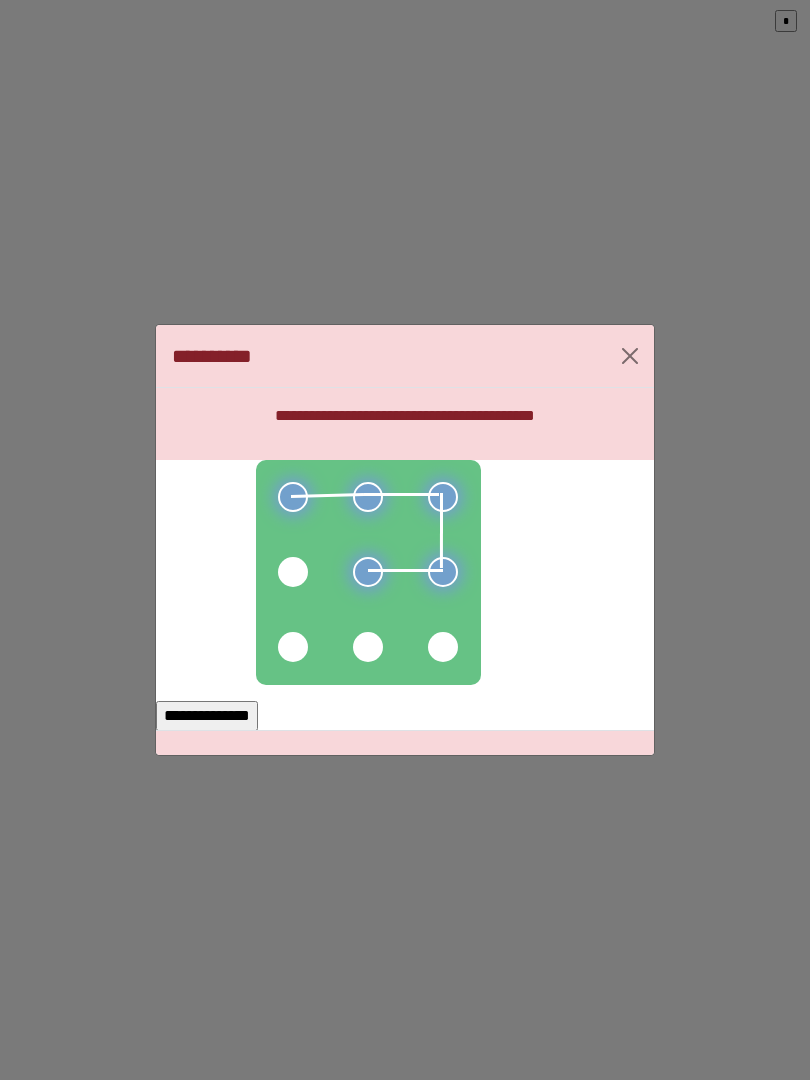 click at bounding box center (293, 572) 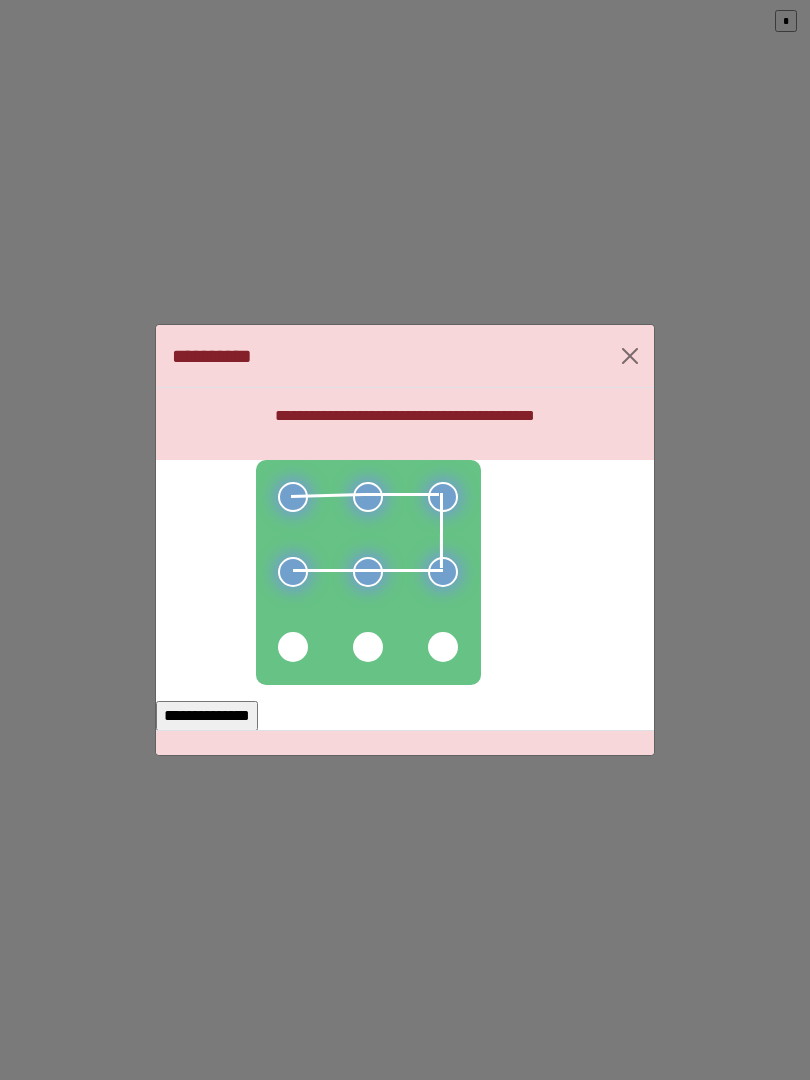 click on "**********" at bounding box center (207, 716) 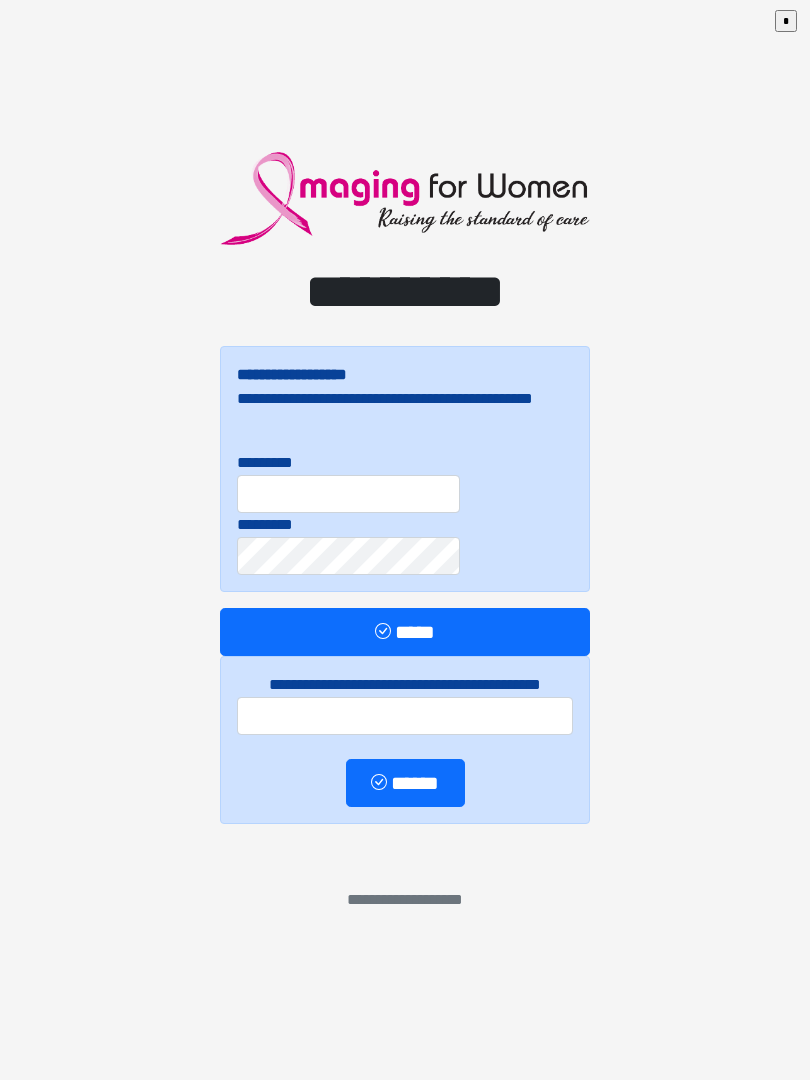 scroll, scrollTop: 0, scrollLeft: 0, axis: both 